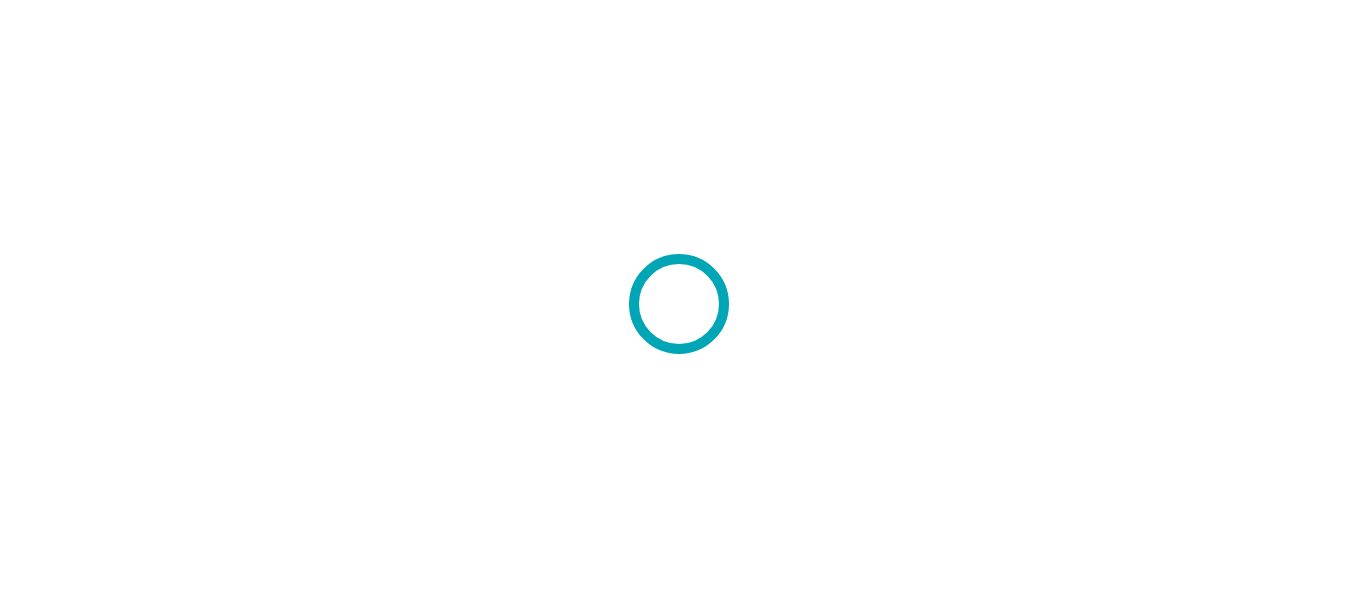 scroll, scrollTop: 0, scrollLeft: 0, axis: both 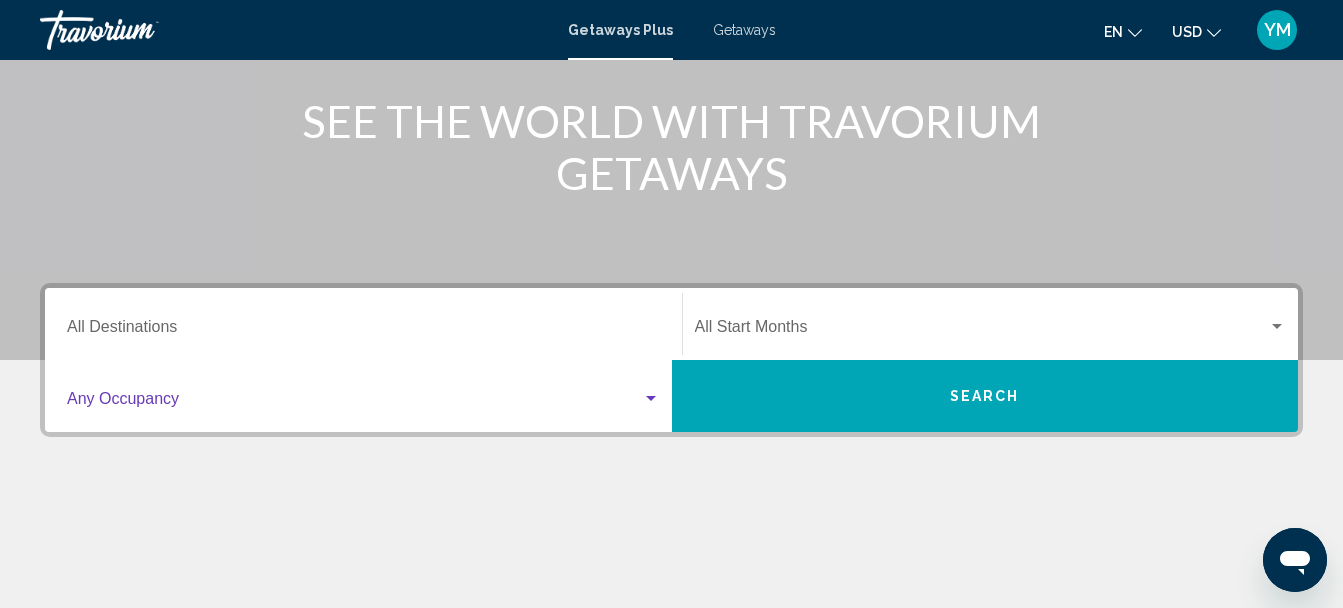 click at bounding box center [651, 399] 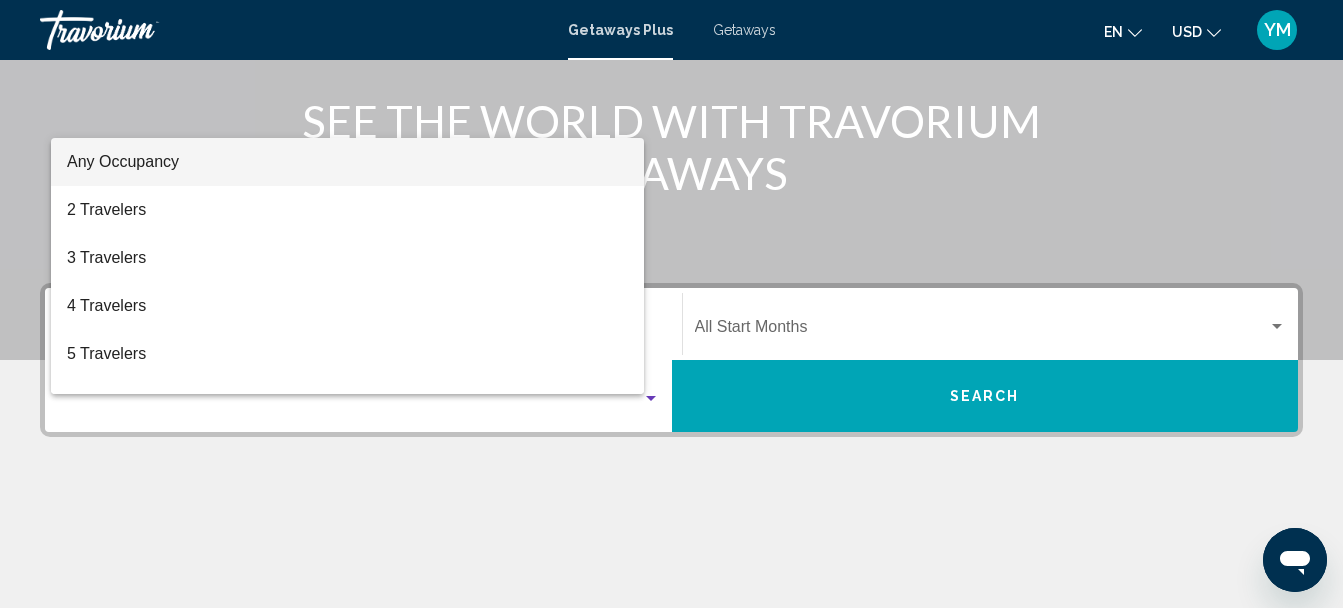 scroll, scrollTop: 458, scrollLeft: 0, axis: vertical 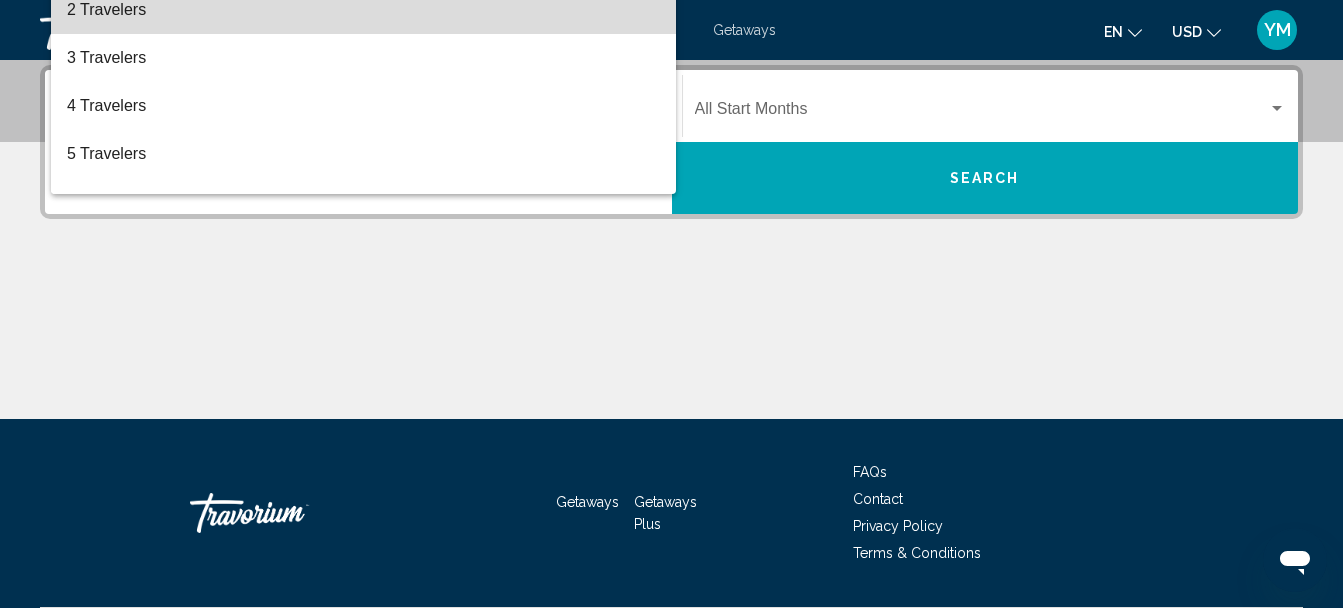 click on "2 Travelers" at bounding box center (363, 10) 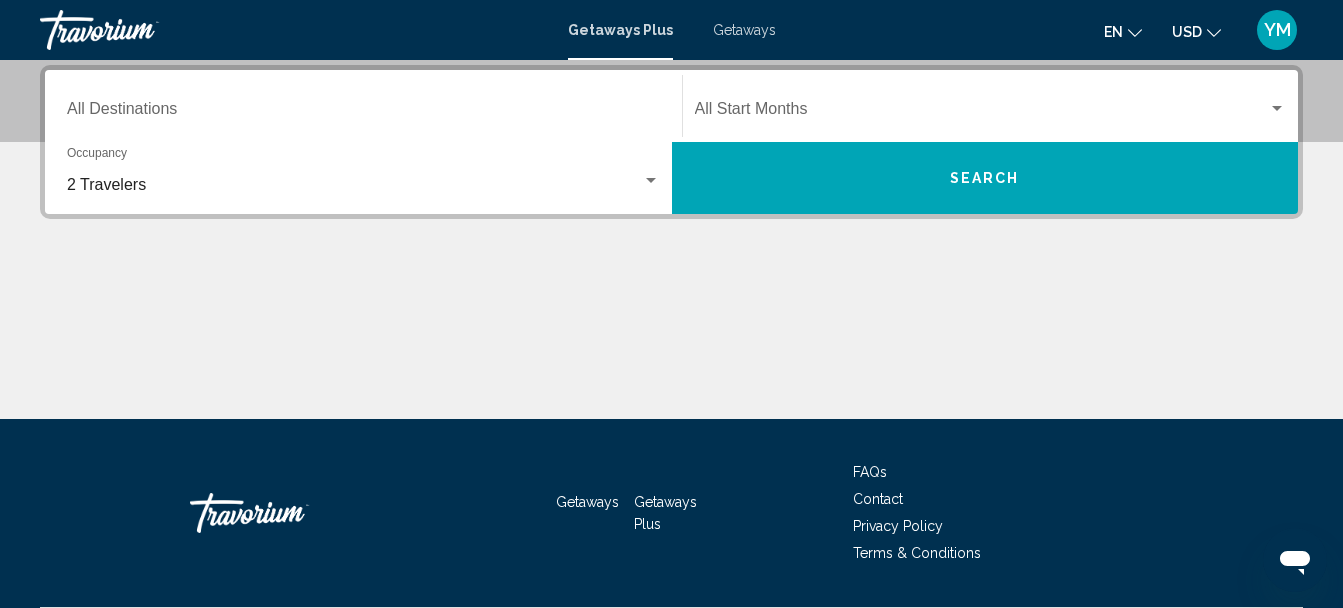 click at bounding box center [671, 344] 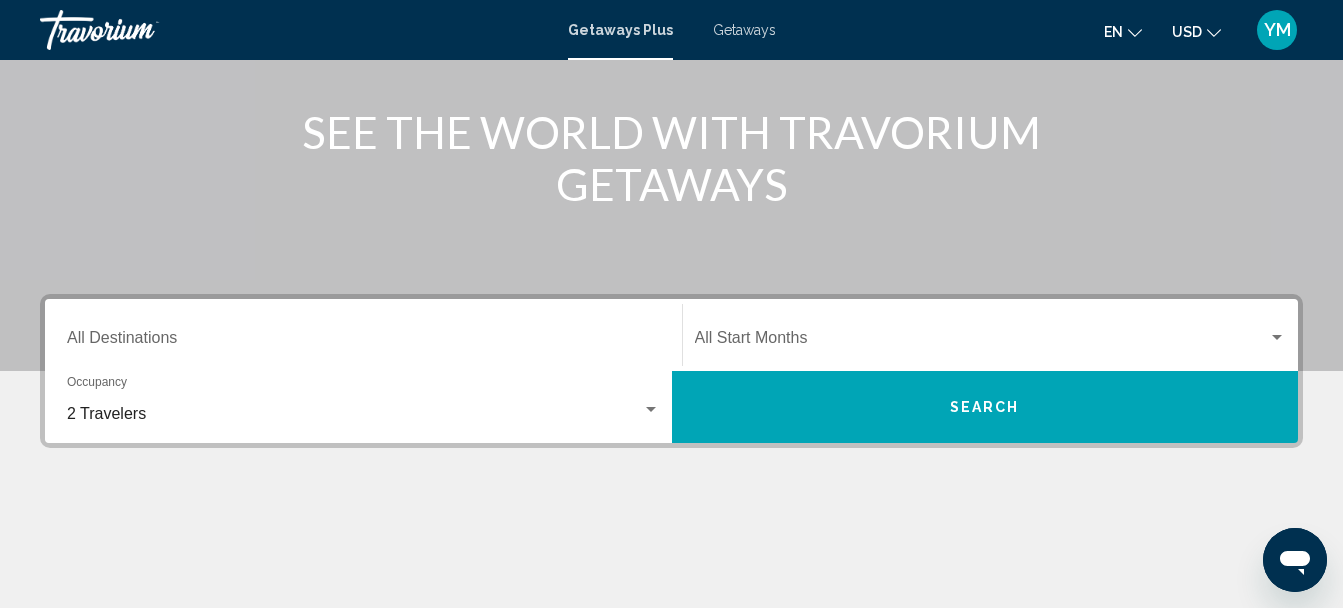 scroll, scrollTop: 218, scrollLeft: 0, axis: vertical 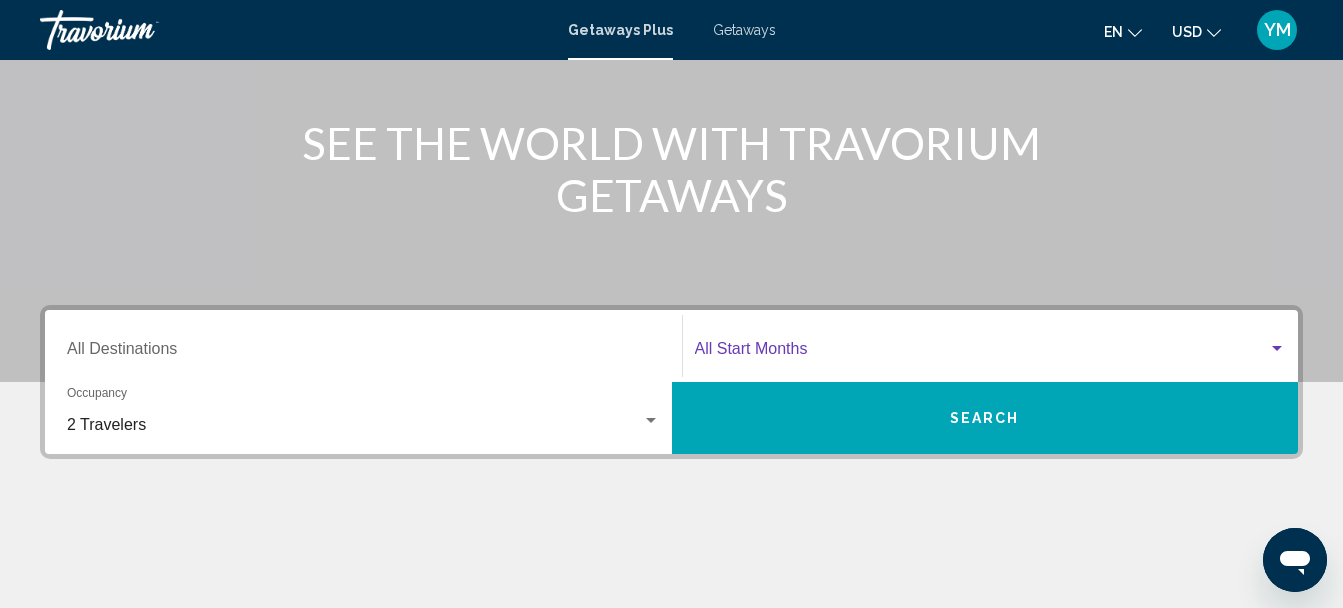 click at bounding box center [1277, 349] 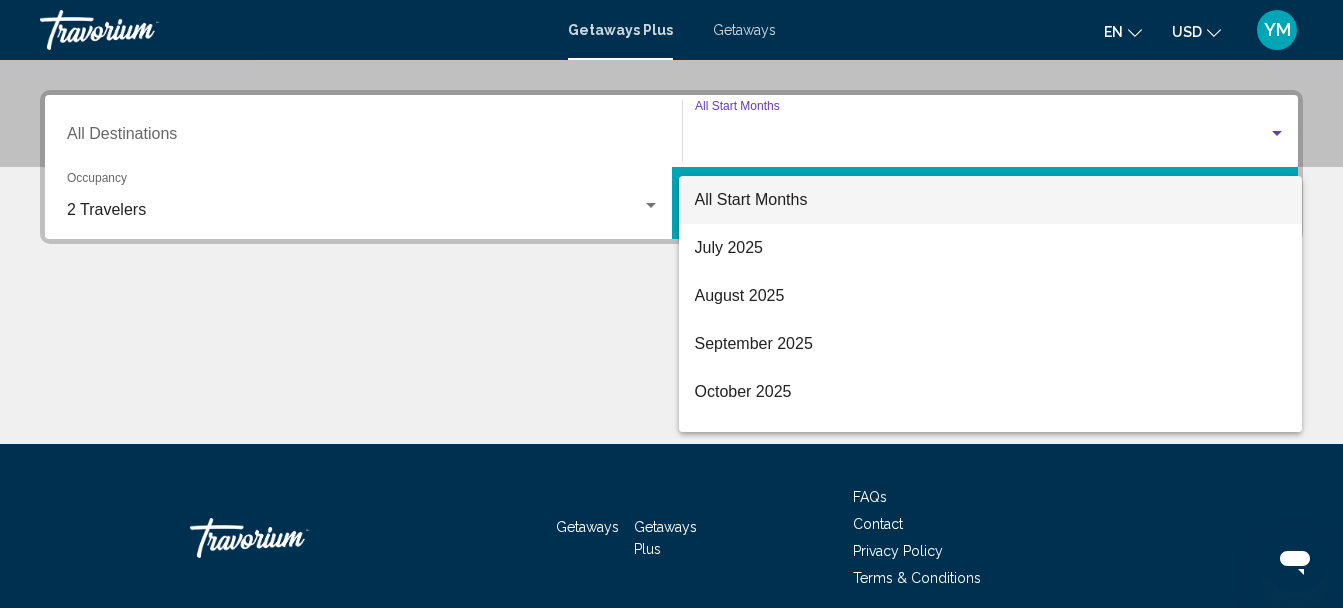 scroll, scrollTop: 458, scrollLeft: 0, axis: vertical 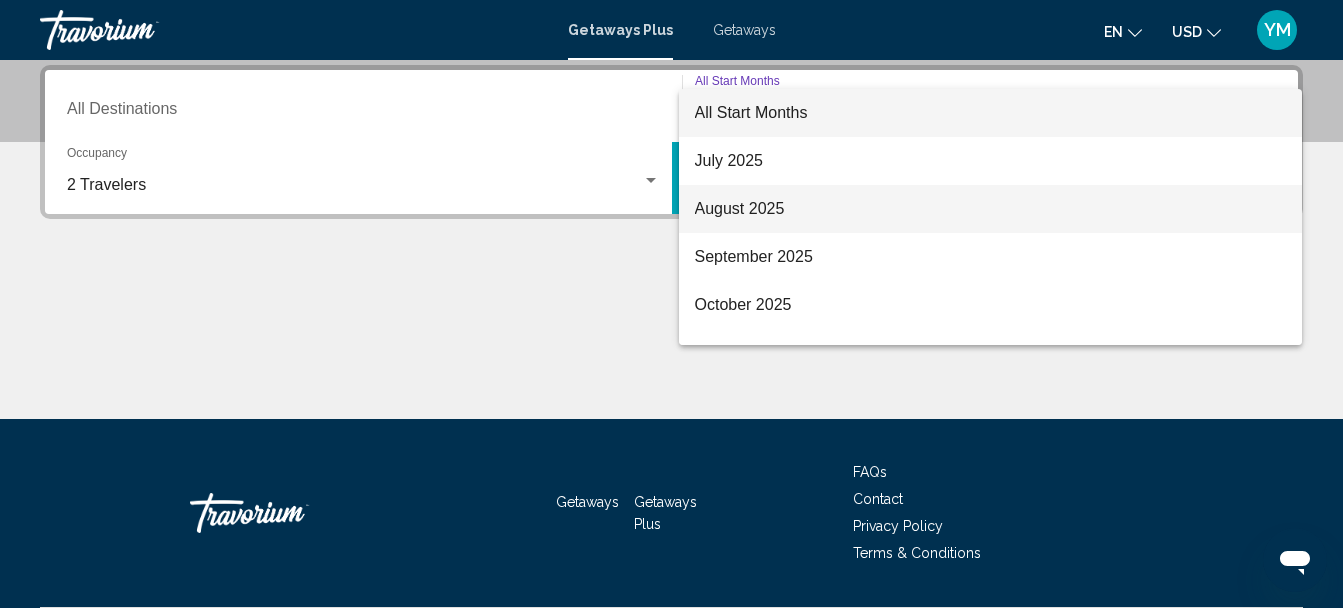 click on "August 2025" at bounding box center [991, 209] 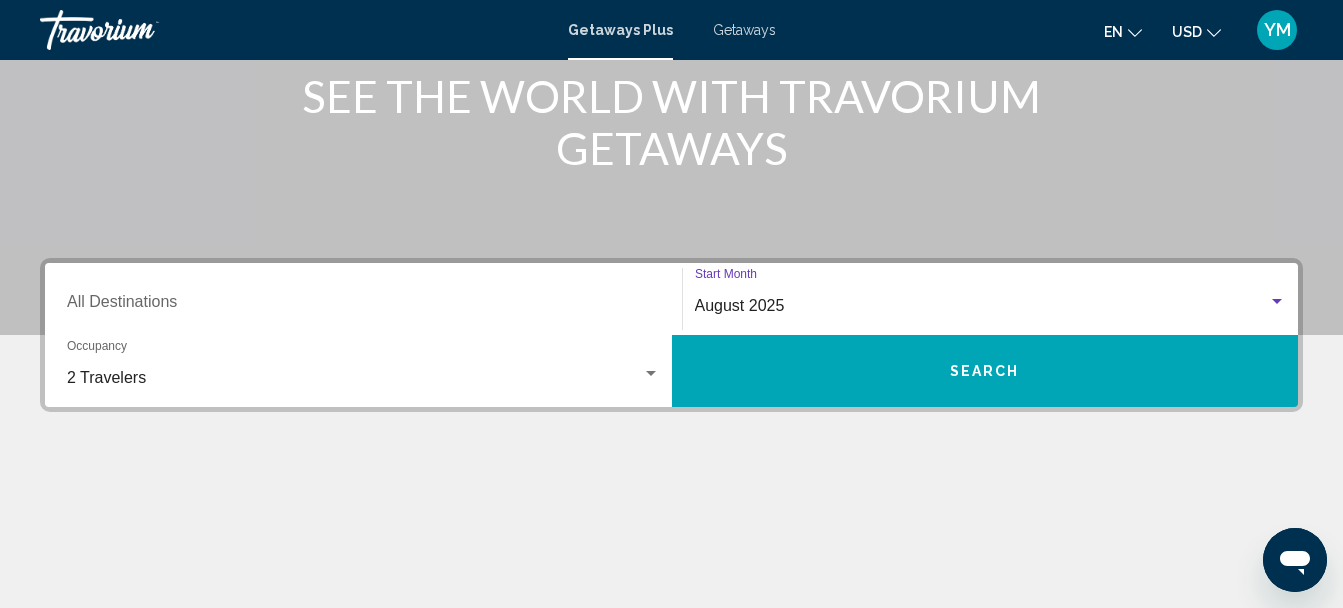 scroll, scrollTop: 258, scrollLeft: 0, axis: vertical 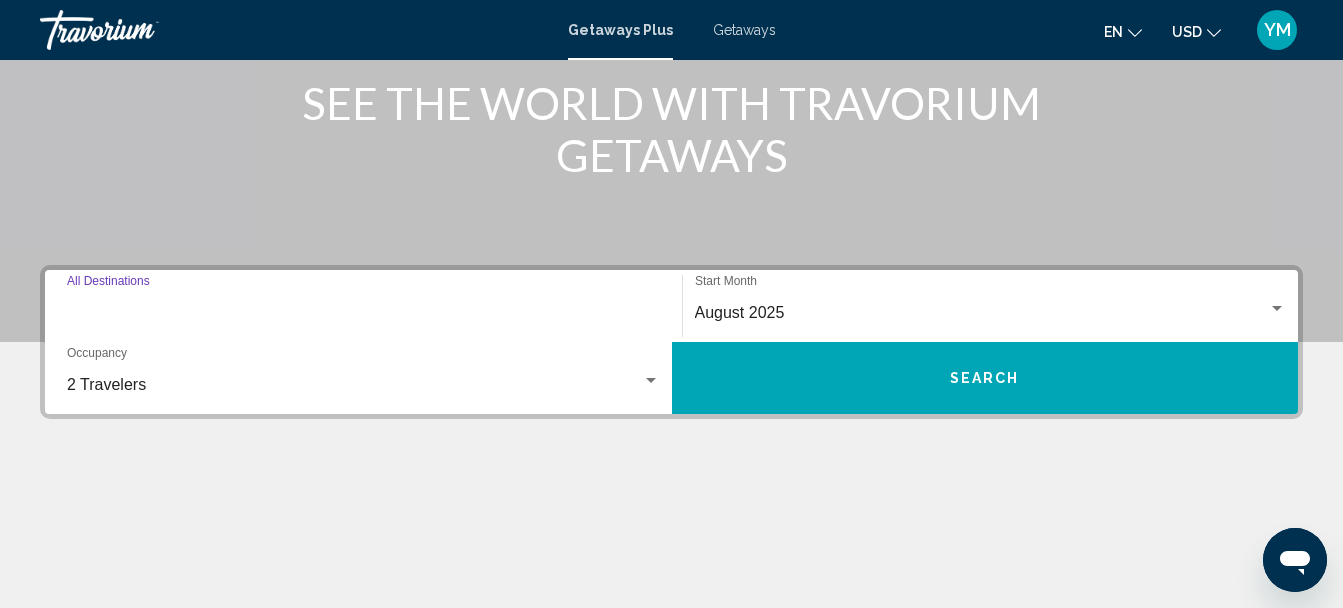 click on "Destination All Destinations" at bounding box center (363, 313) 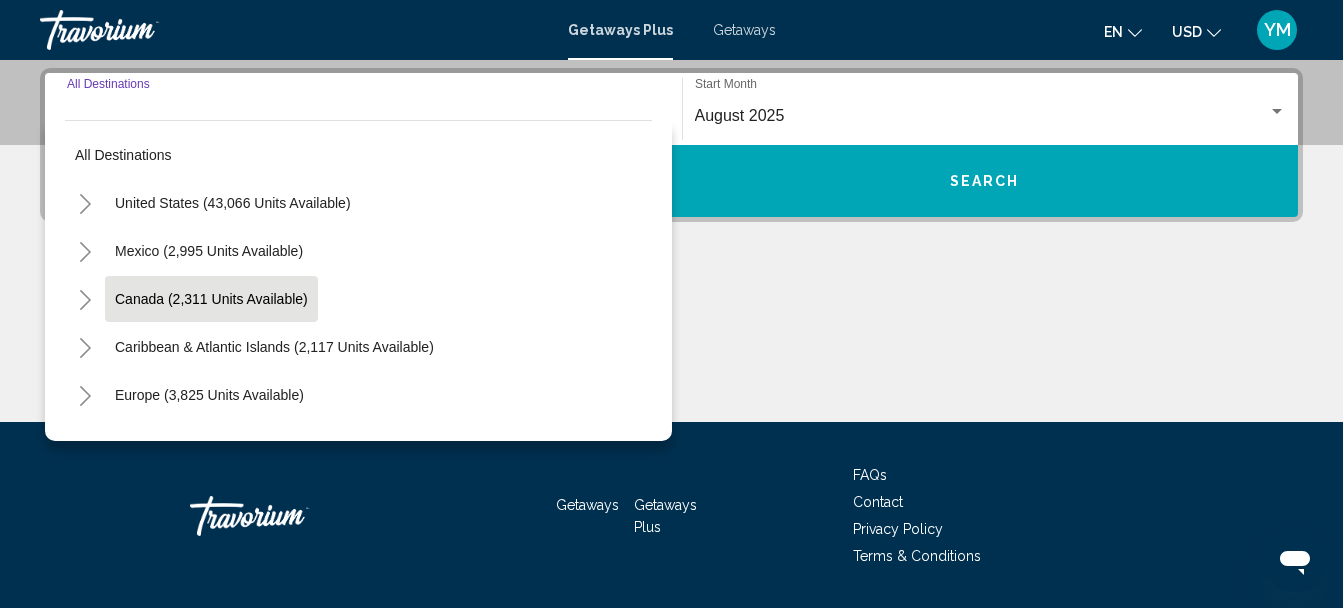 scroll, scrollTop: 458, scrollLeft: 0, axis: vertical 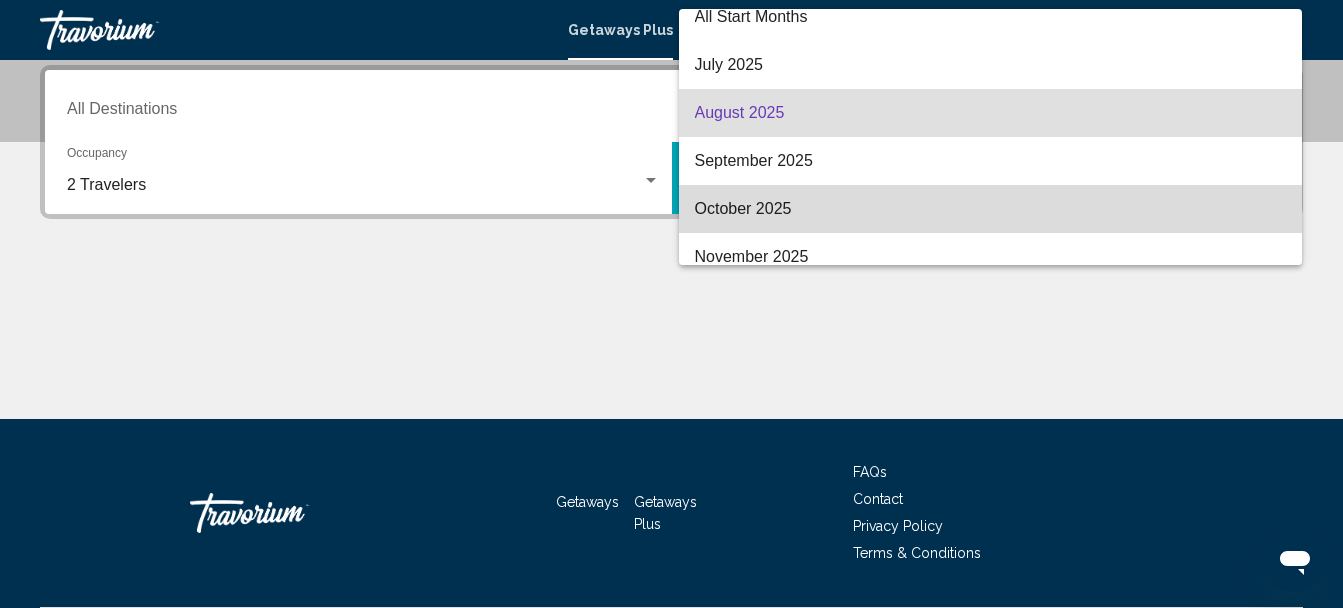click on "October 2025" at bounding box center [991, 209] 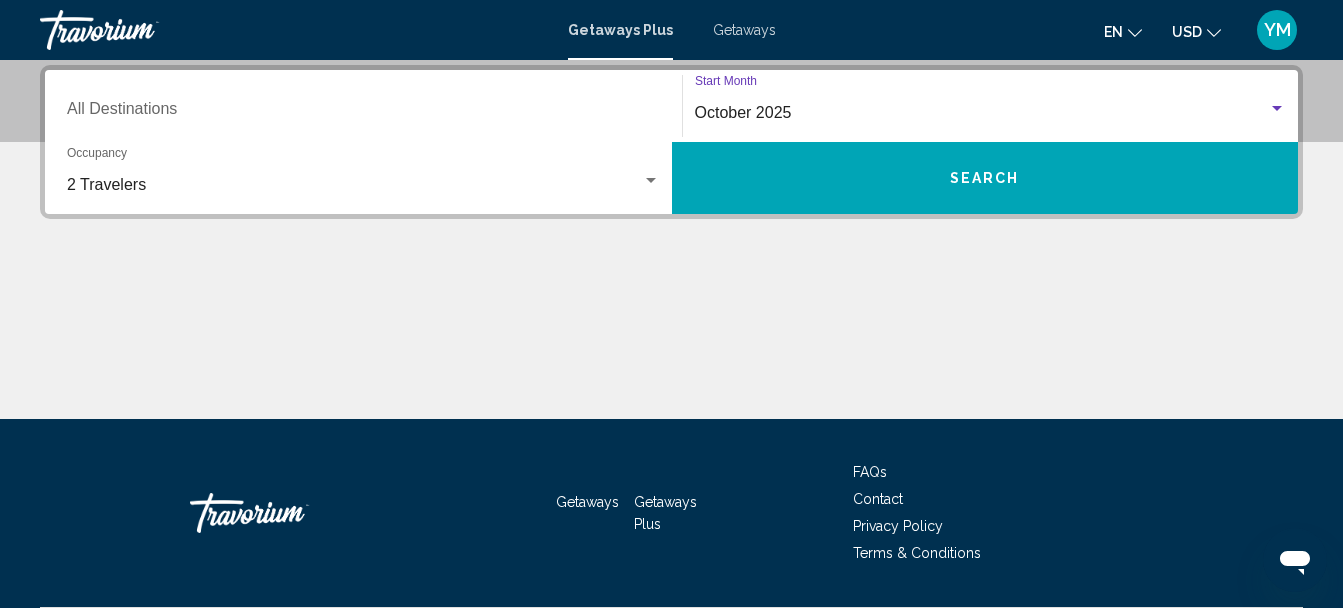 click at bounding box center [651, 181] 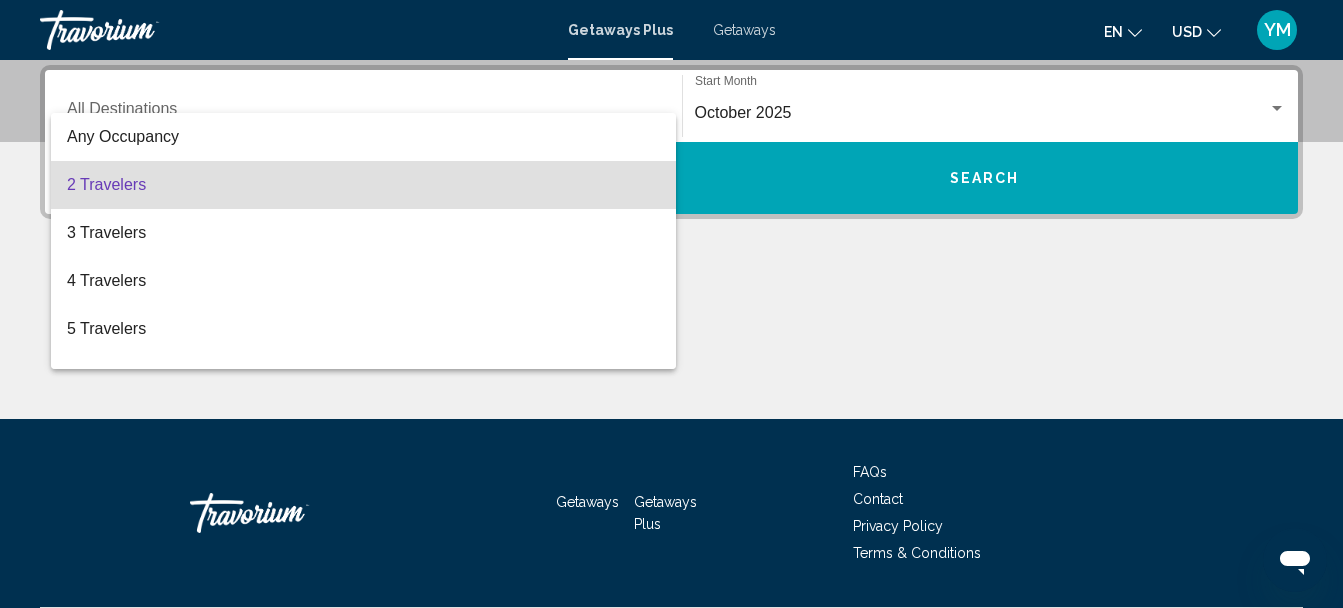 scroll, scrollTop: 224, scrollLeft: 0, axis: vertical 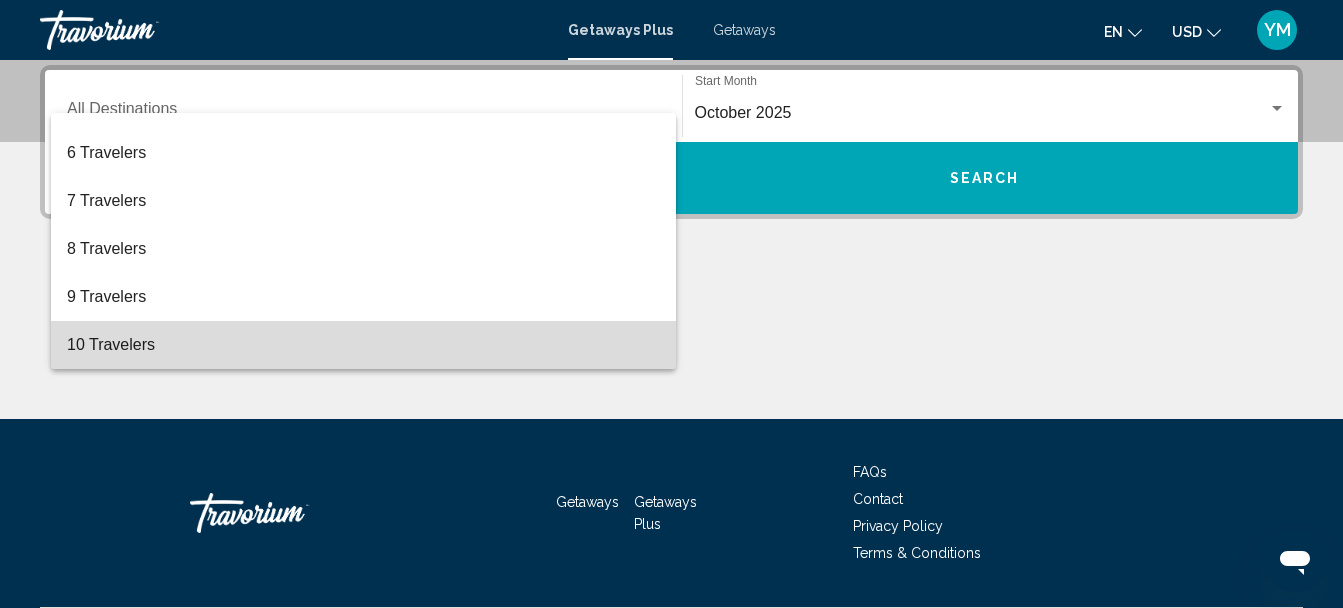 click on "10 Travelers" at bounding box center [363, 345] 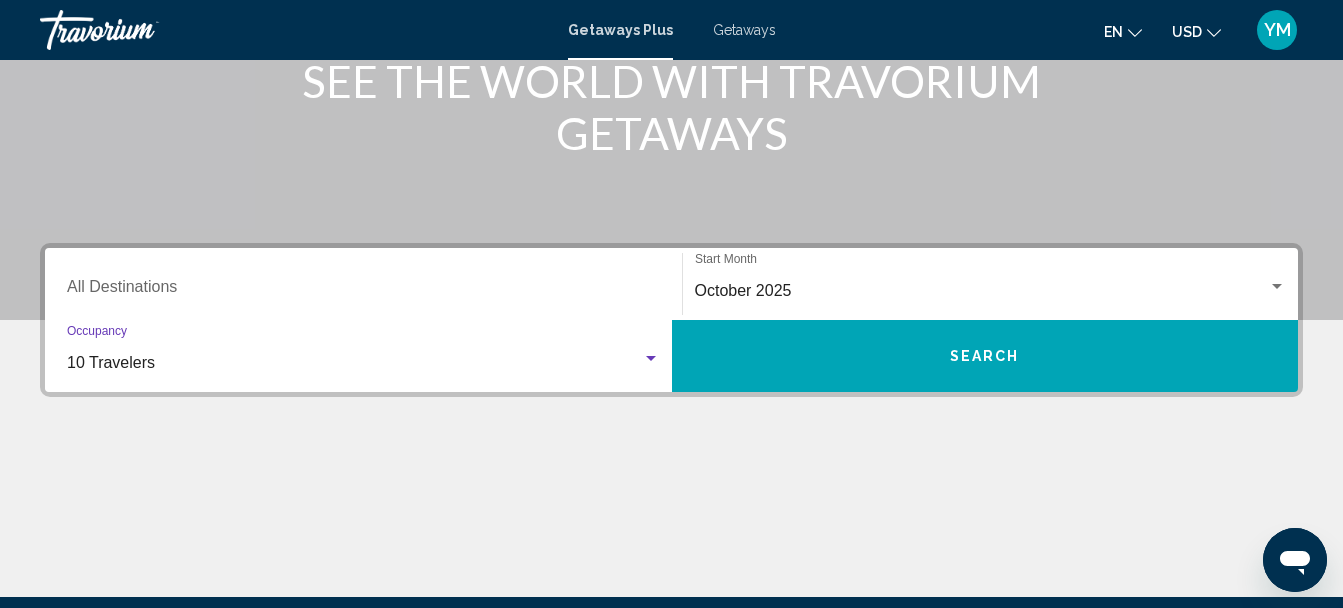 scroll, scrollTop: 258, scrollLeft: 0, axis: vertical 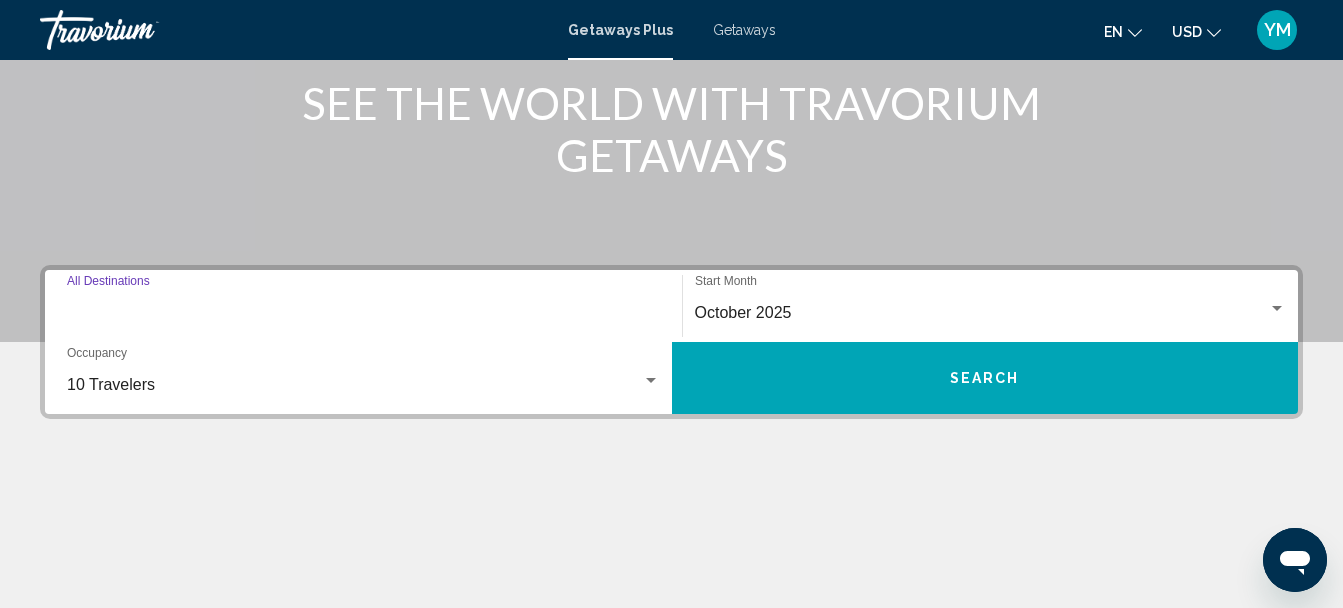 click on "Destination All Destinations" at bounding box center (363, 313) 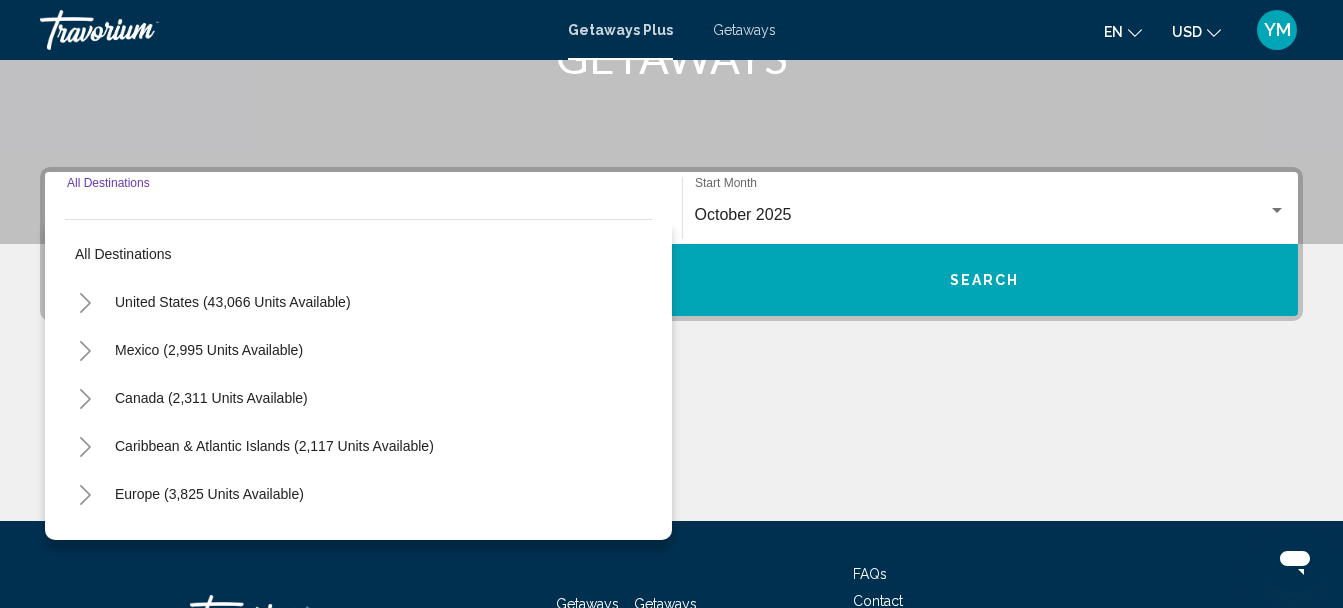 scroll, scrollTop: 458, scrollLeft: 0, axis: vertical 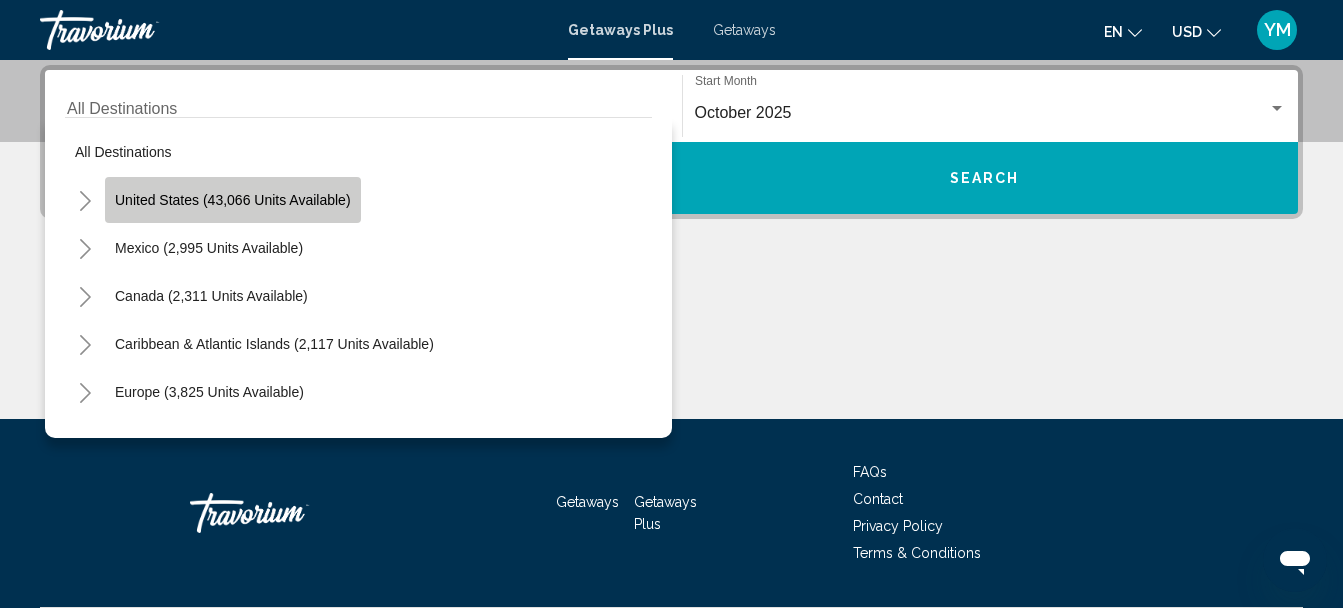 click on "United States (43,066 units available)" at bounding box center (233, 200) 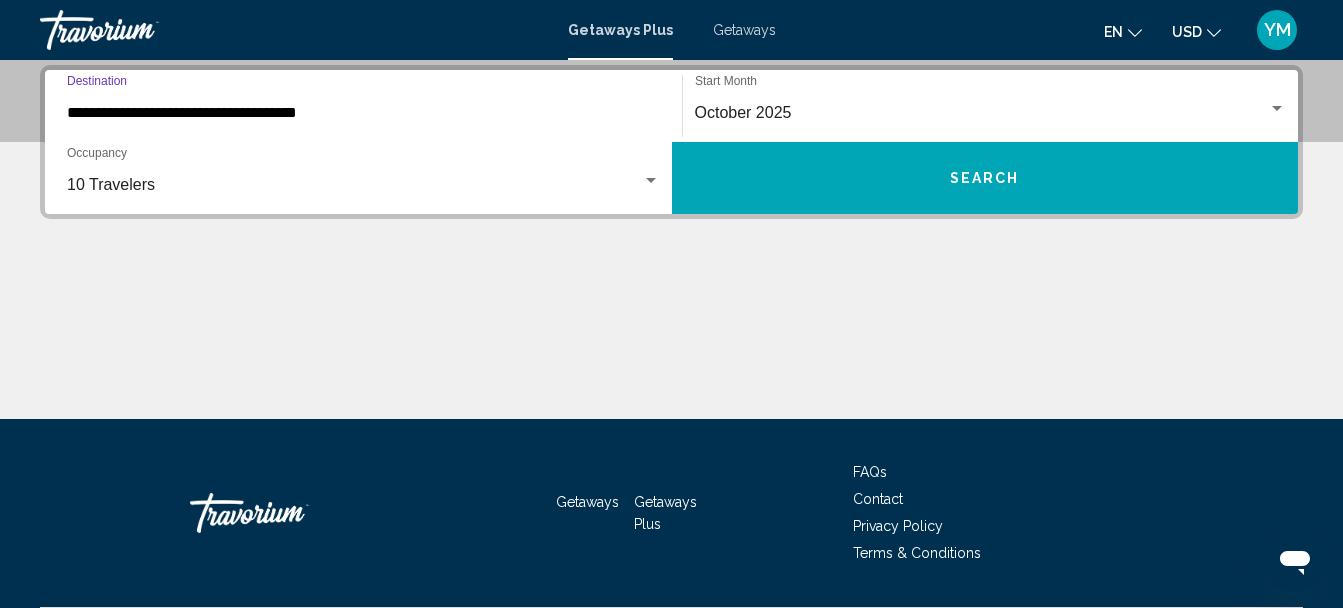 click on "Search" at bounding box center (985, 178) 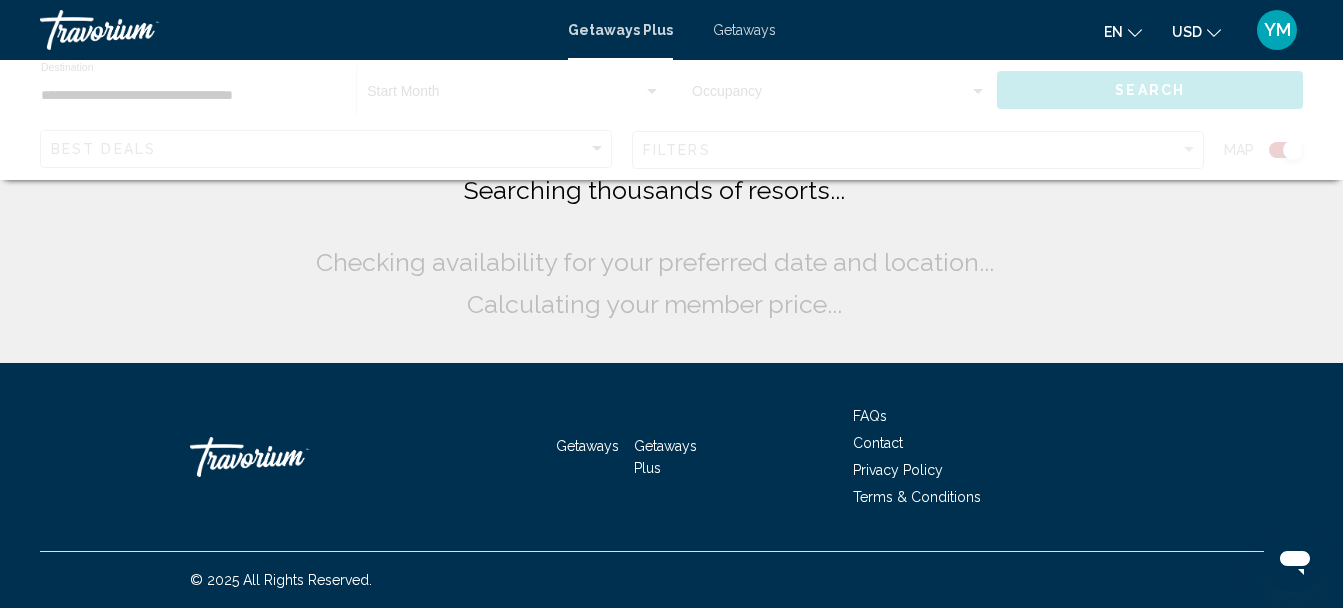 scroll, scrollTop: 0, scrollLeft: 0, axis: both 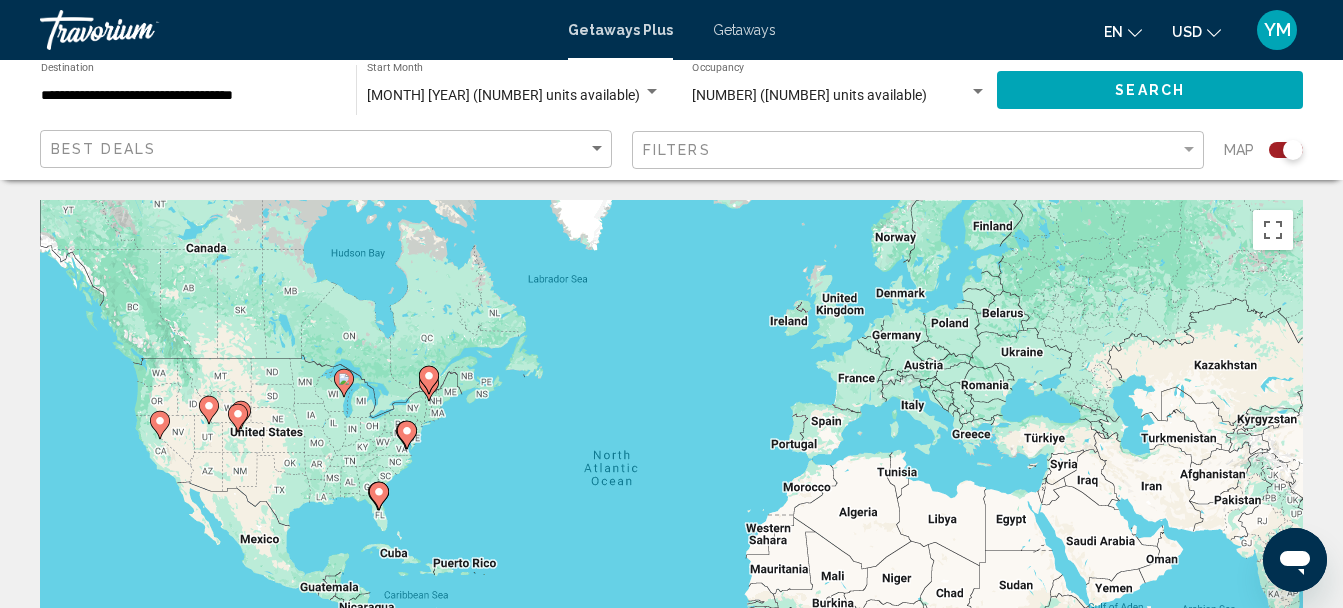 click at bounding box center (429, 383) 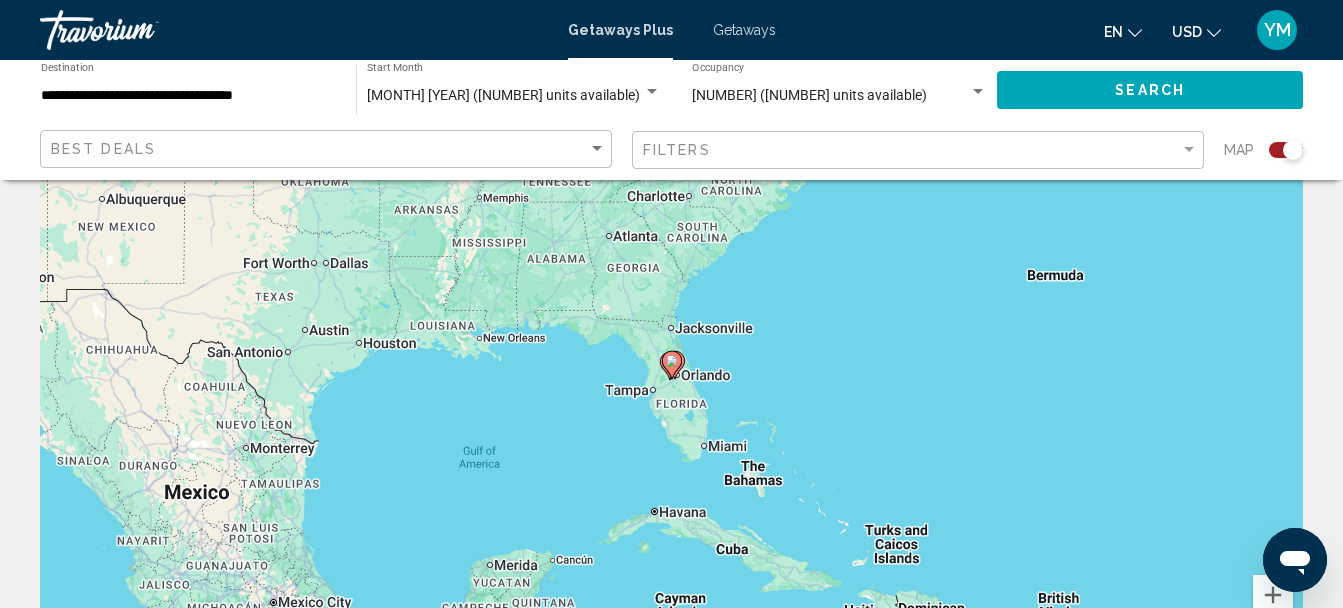 scroll, scrollTop: 160, scrollLeft: 0, axis: vertical 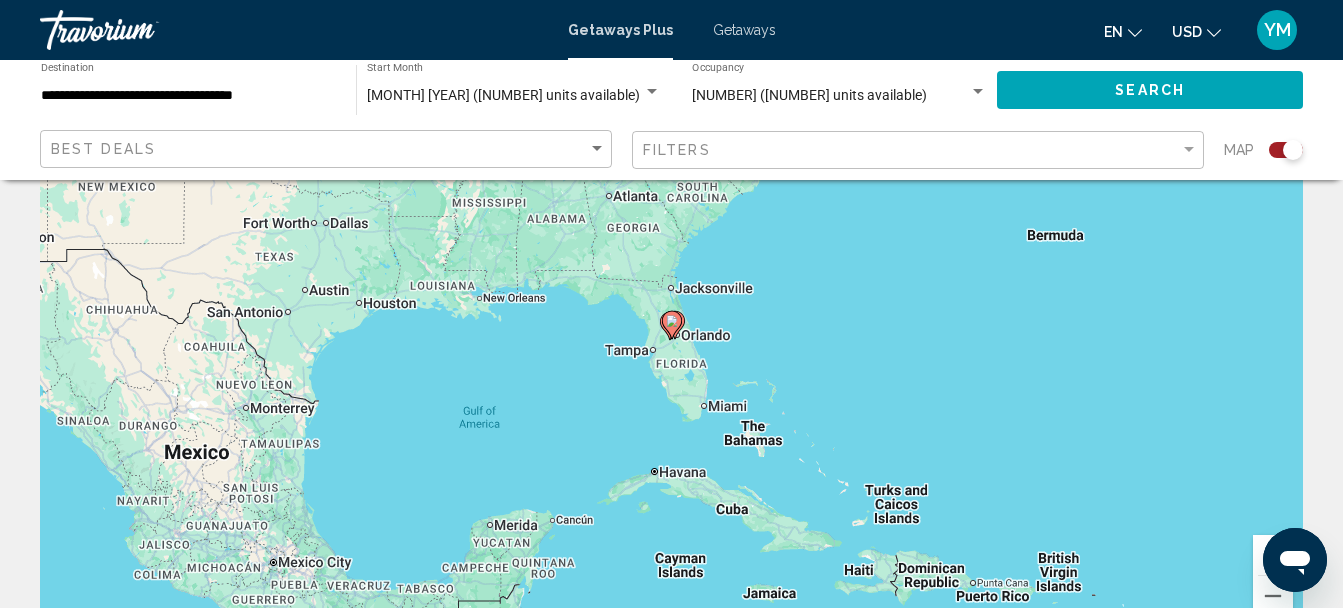 click at bounding box center [782, 79] 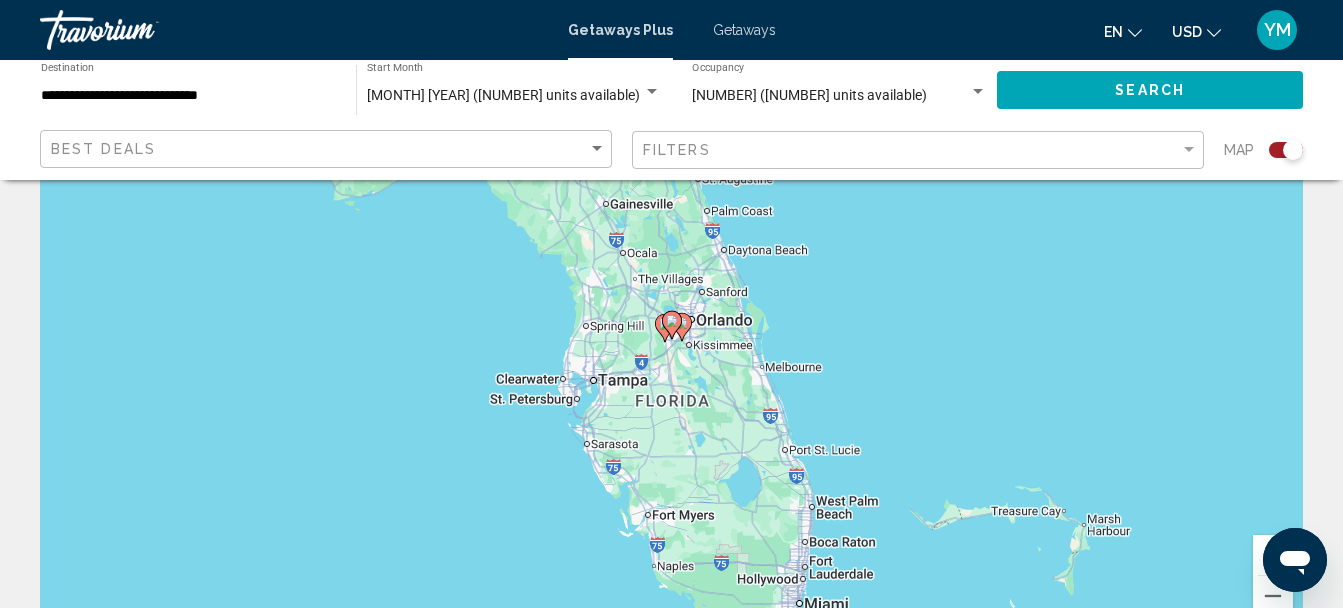 click on "To navigate, press the arrow keys. To activate drag with keyboard, press Alt + Enter. Once in keyboard drag state, use the arrow keys to move the marker. To complete the drag, press the Enter key. To cancel, press Escape." at bounding box center [671, 340] 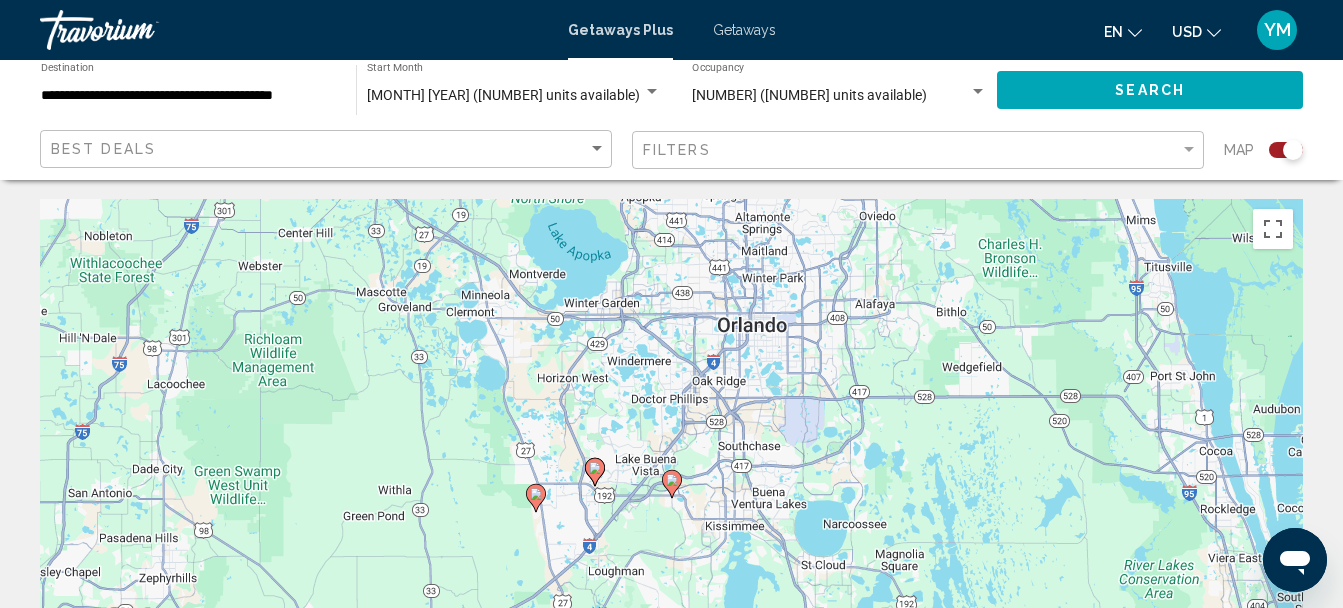 scroll, scrollTop: 0, scrollLeft: 0, axis: both 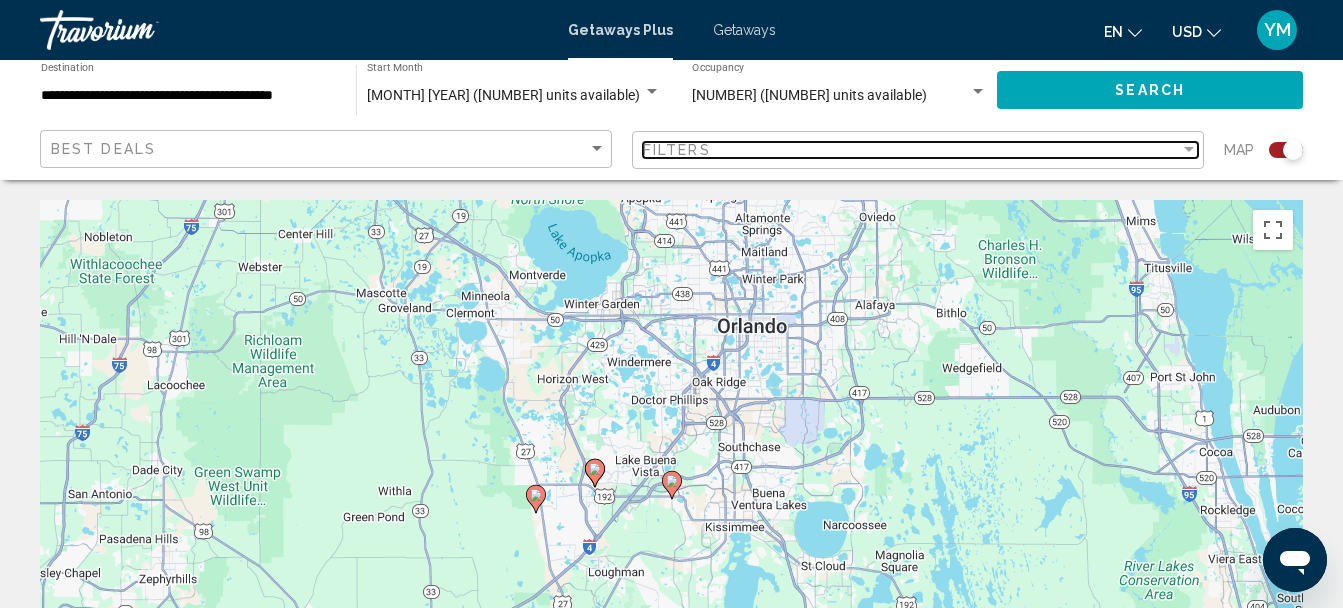 click on "Filters" at bounding box center (911, 150) 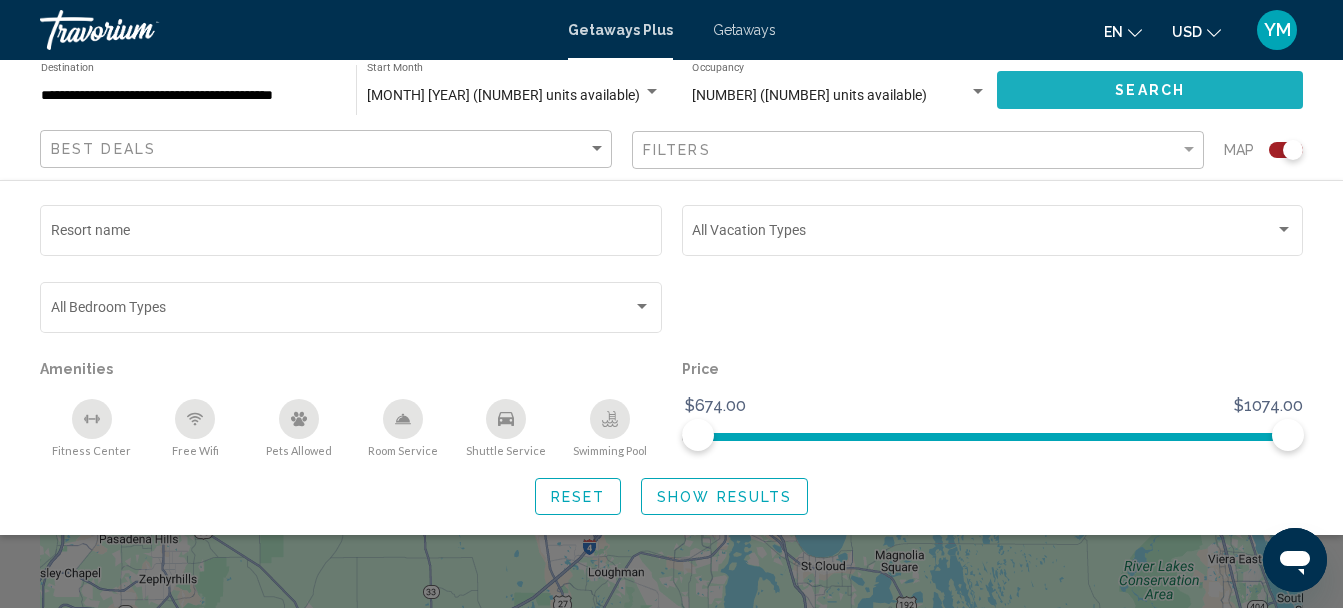 click on "Search" at bounding box center (1150, 89) 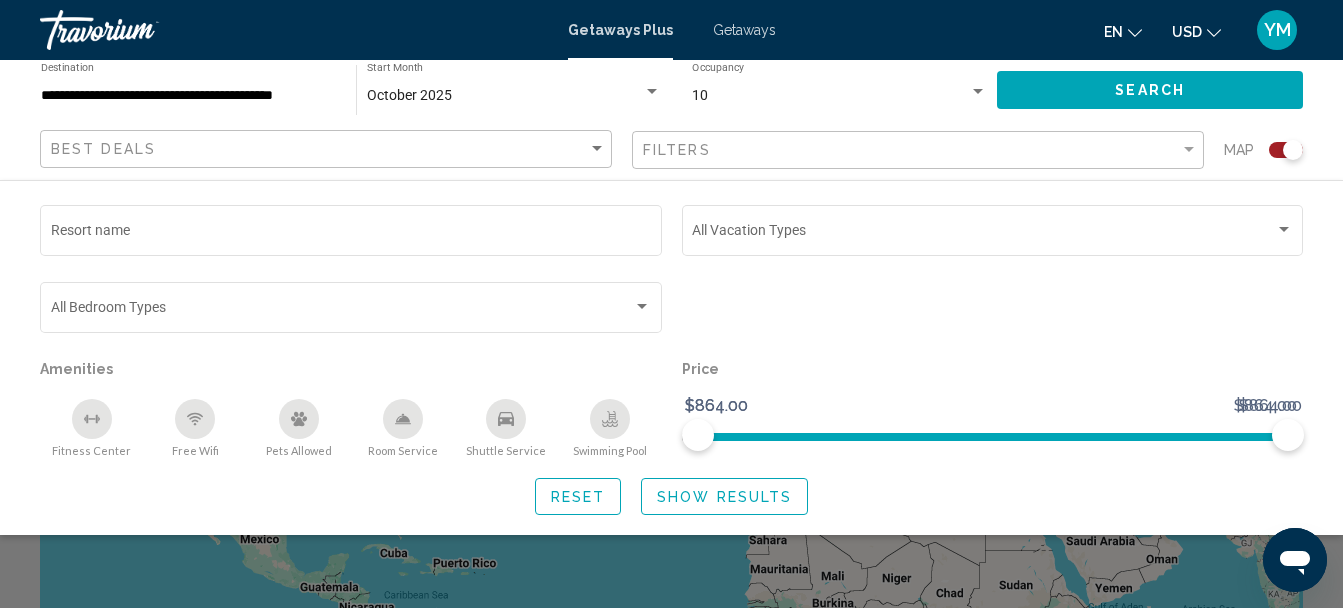 scroll, scrollTop: 532, scrollLeft: 0, axis: vertical 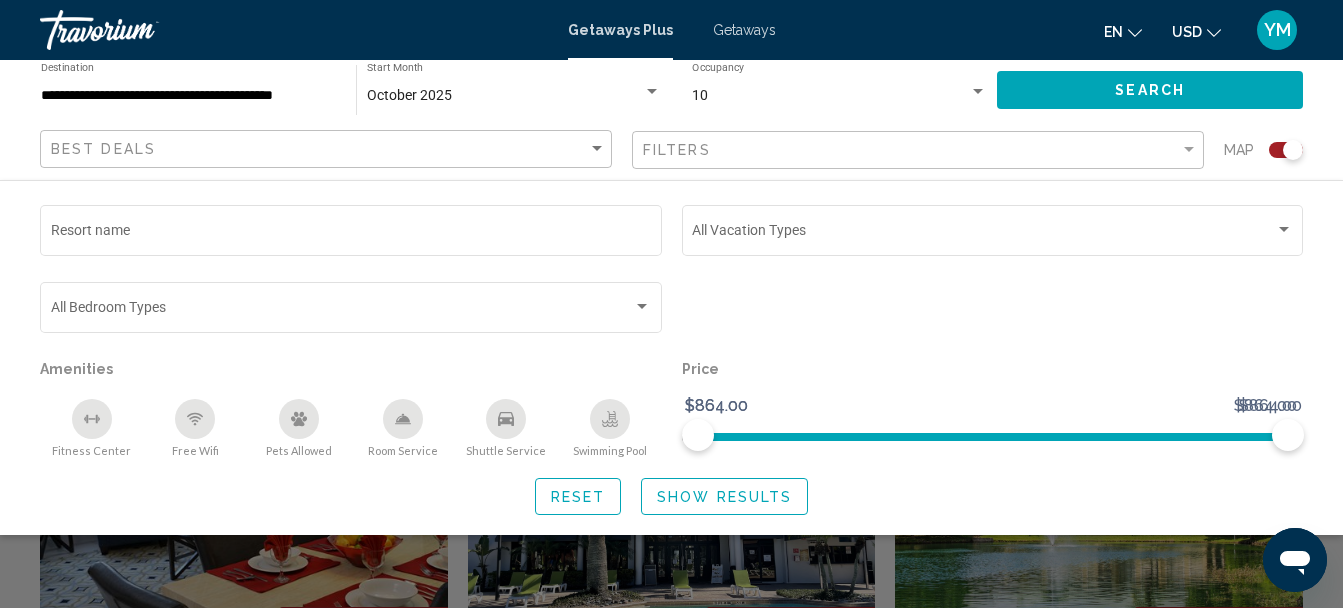 click on "Resort name Vacation Types All Vacation Types Bedroom Types All Bedroom Types Amenities
Fitness Center
Free Wifi
Pets Allowed
Room Service
Shuttle Service
Swimming Pool Price $864.00 $864.00 $864.00 $864.00 Reset Show Results" at bounding box center [671, 358] 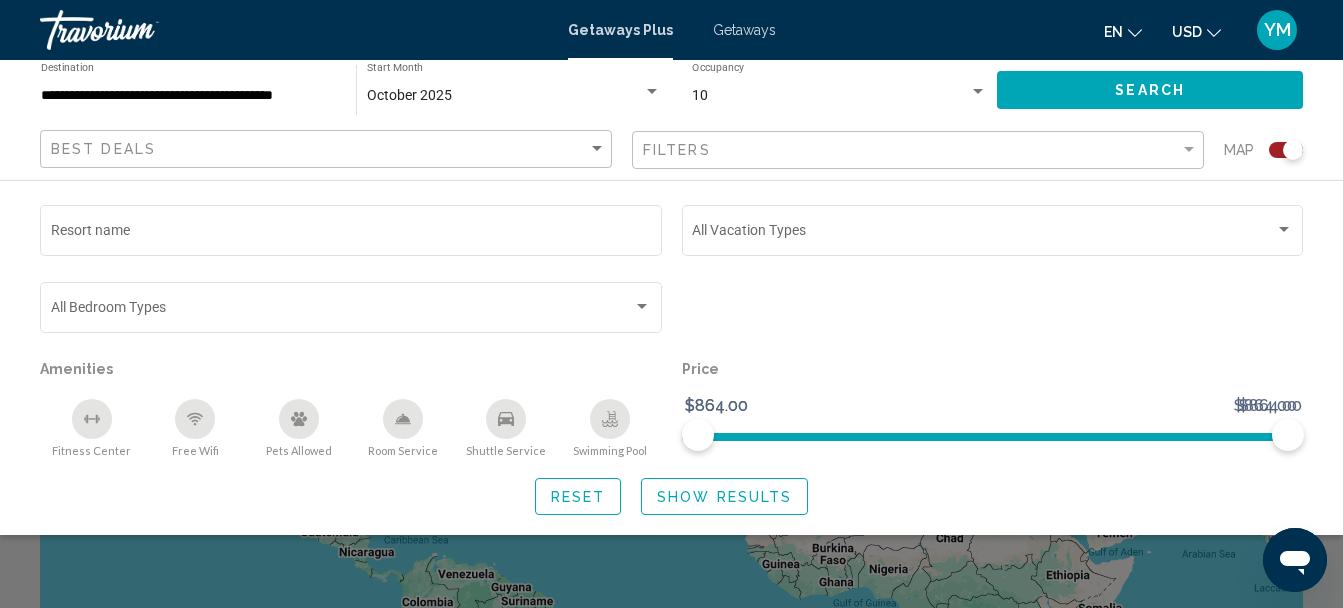 scroll, scrollTop: 52, scrollLeft: 0, axis: vertical 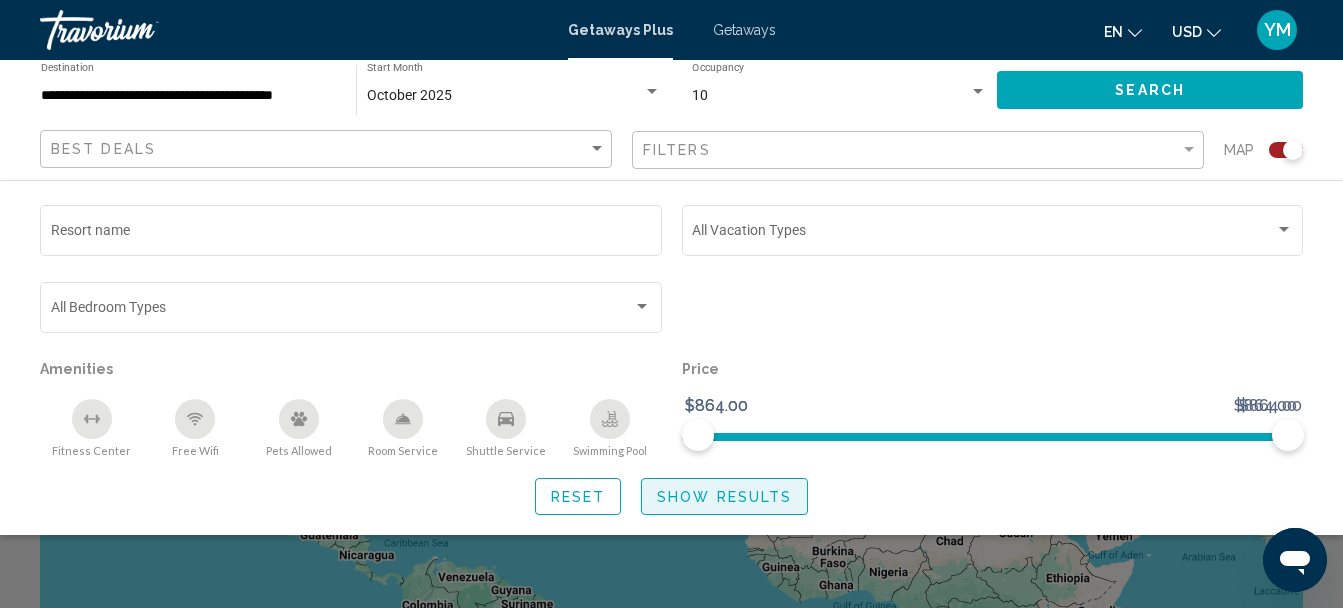 click on "Show Results" at bounding box center [724, 497] 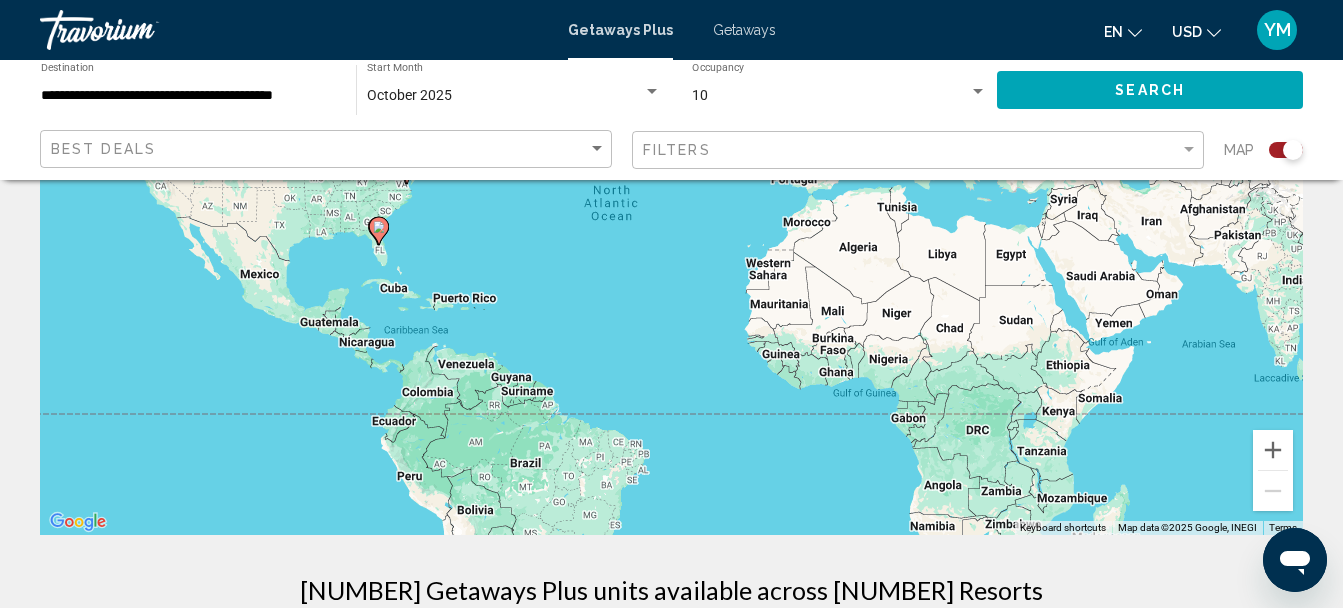 scroll, scrollTop: 797, scrollLeft: 0, axis: vertical 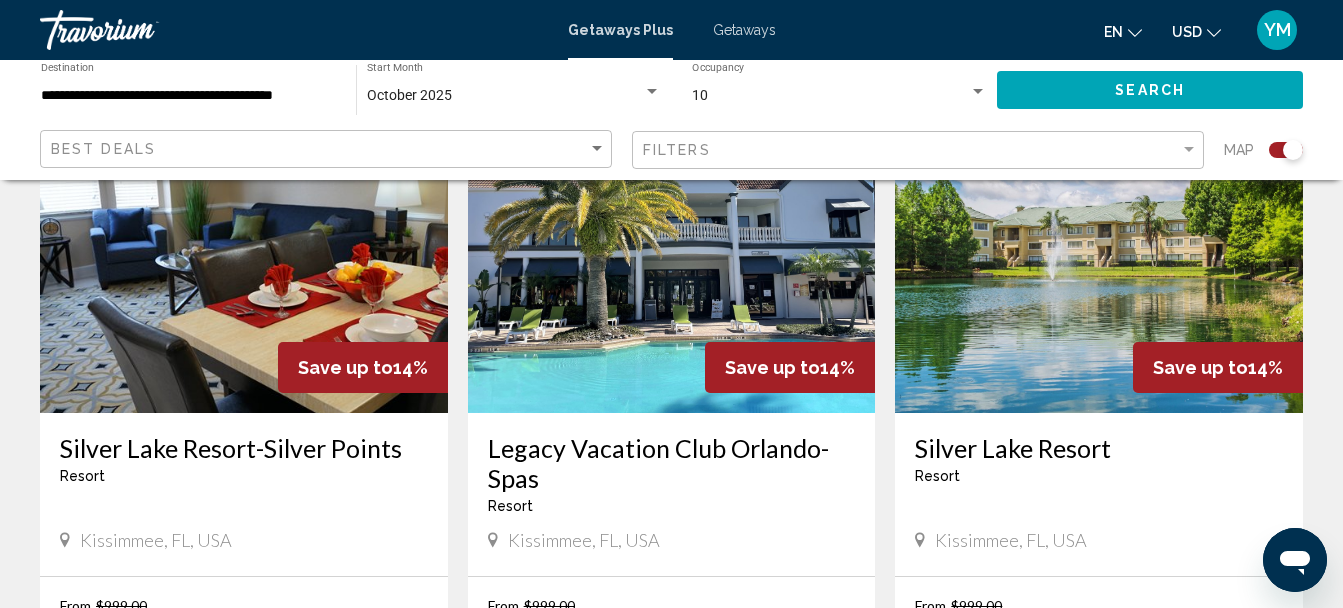 click on "Legacy Vacation Club Orlando-Spas" at bounding box center [672, 463] 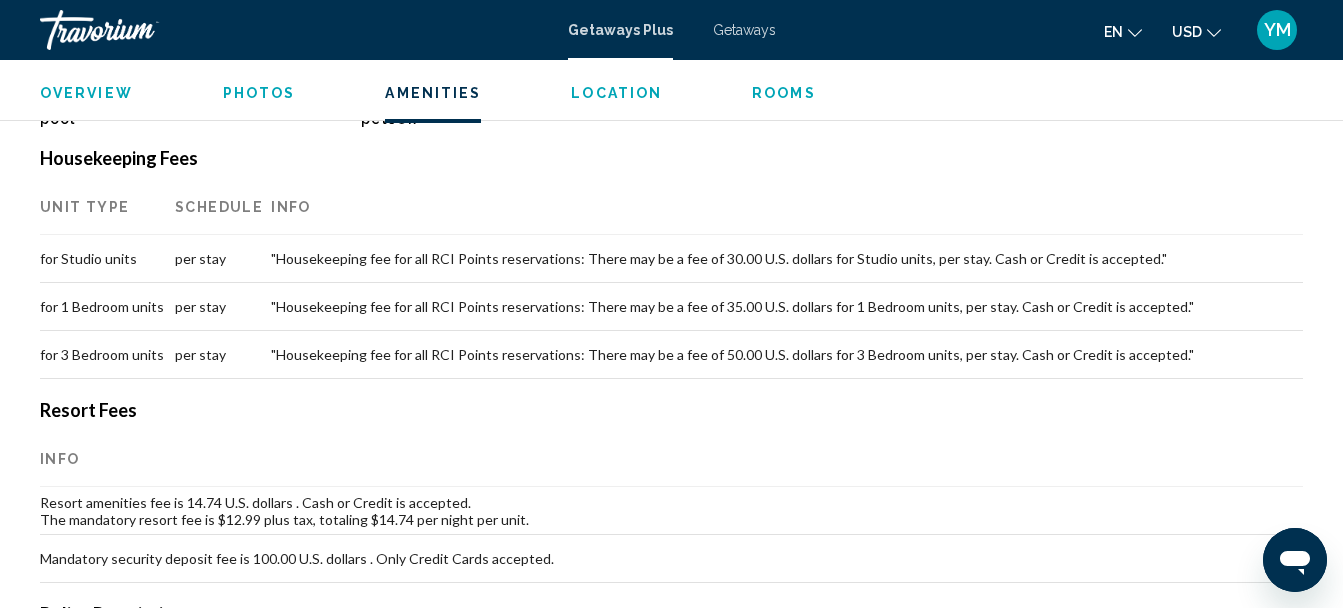 scroll, scrollTop: 1976, scrollLeft: 0, axis: vertical 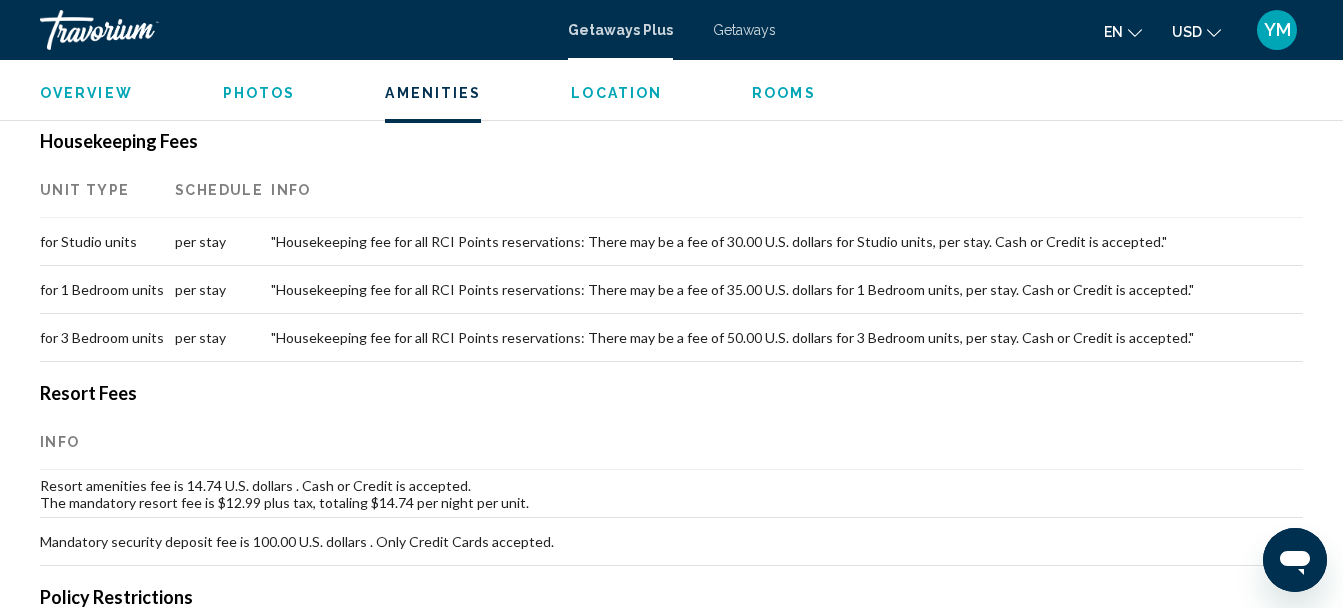 type 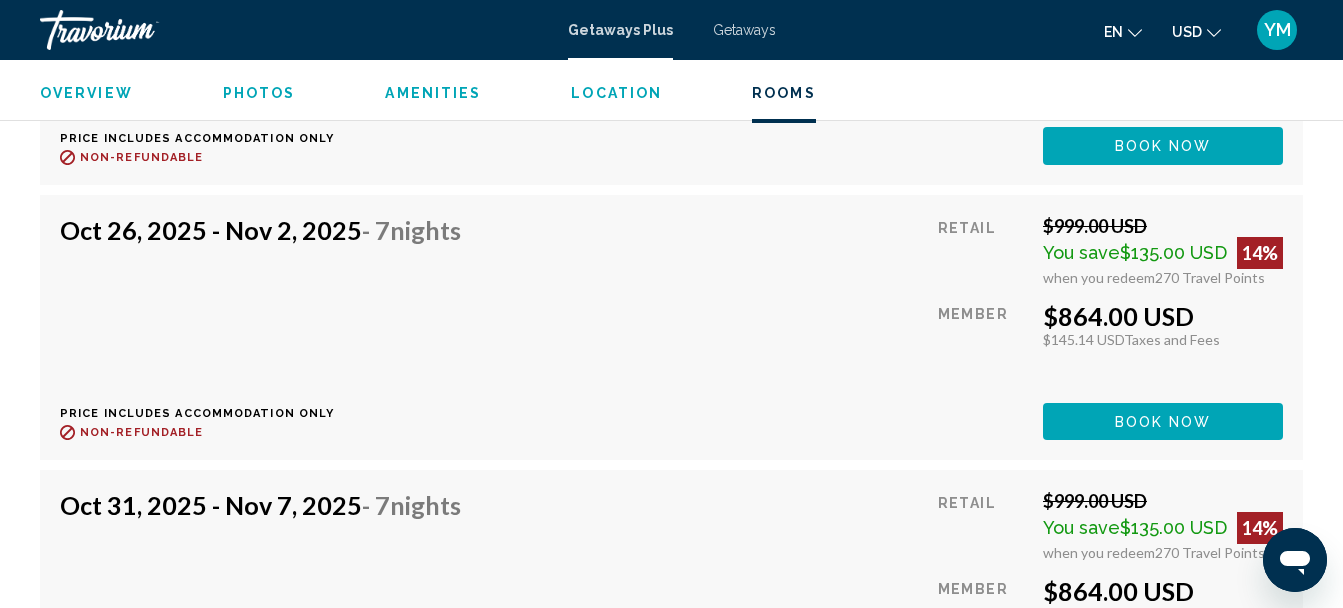 scroll, scrollTop: 5256, scrollLeft: 0, axis: vertical 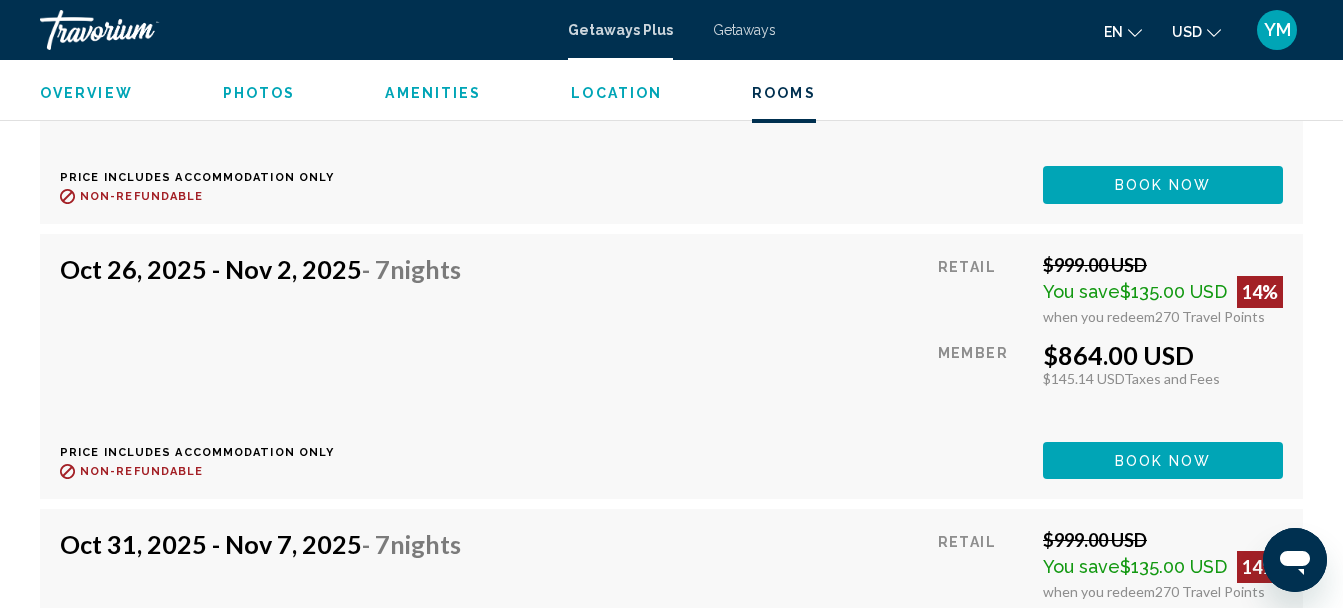 click on "Amenities" at bounding box center [433, 93] 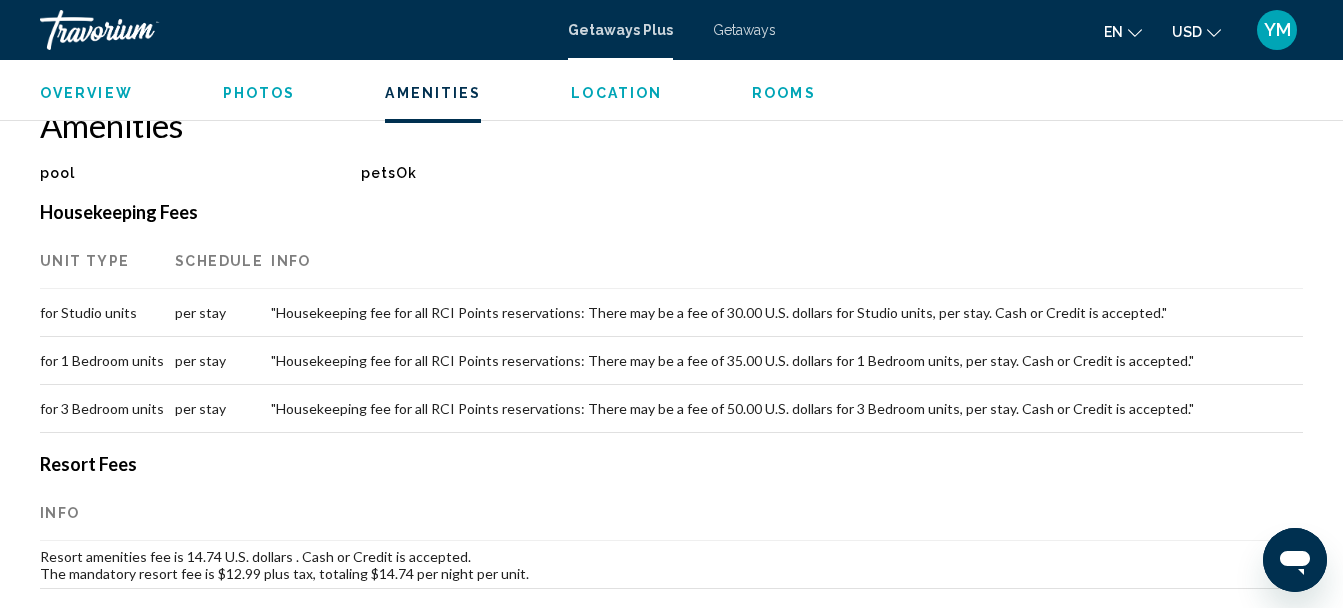 scroll, scrollTop: 1890, scrollLeft: 0, axis: vertical 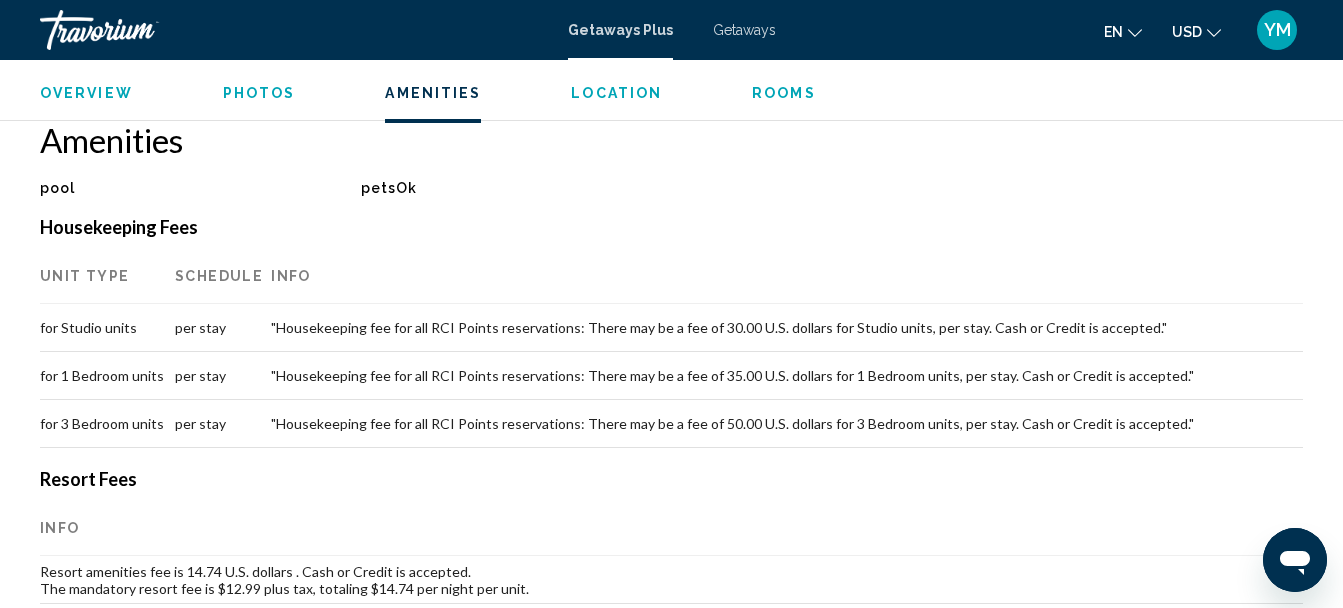 type 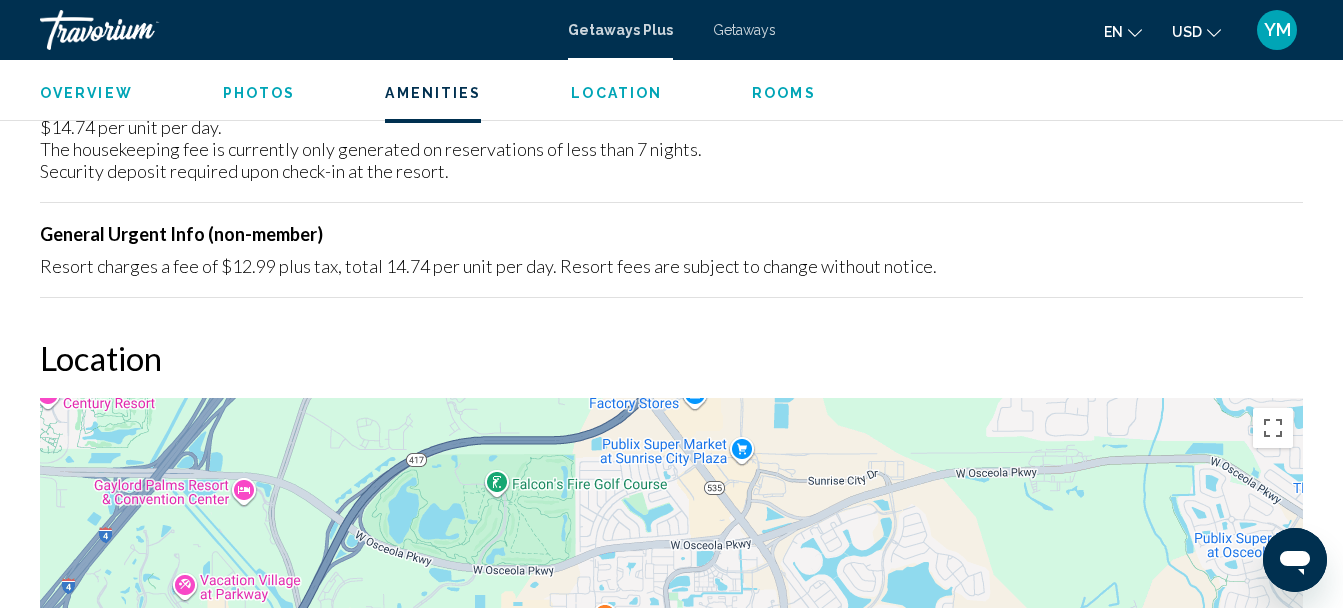 scroll, scrollTop: 3370, scrollLeft: 0, axis: vertical 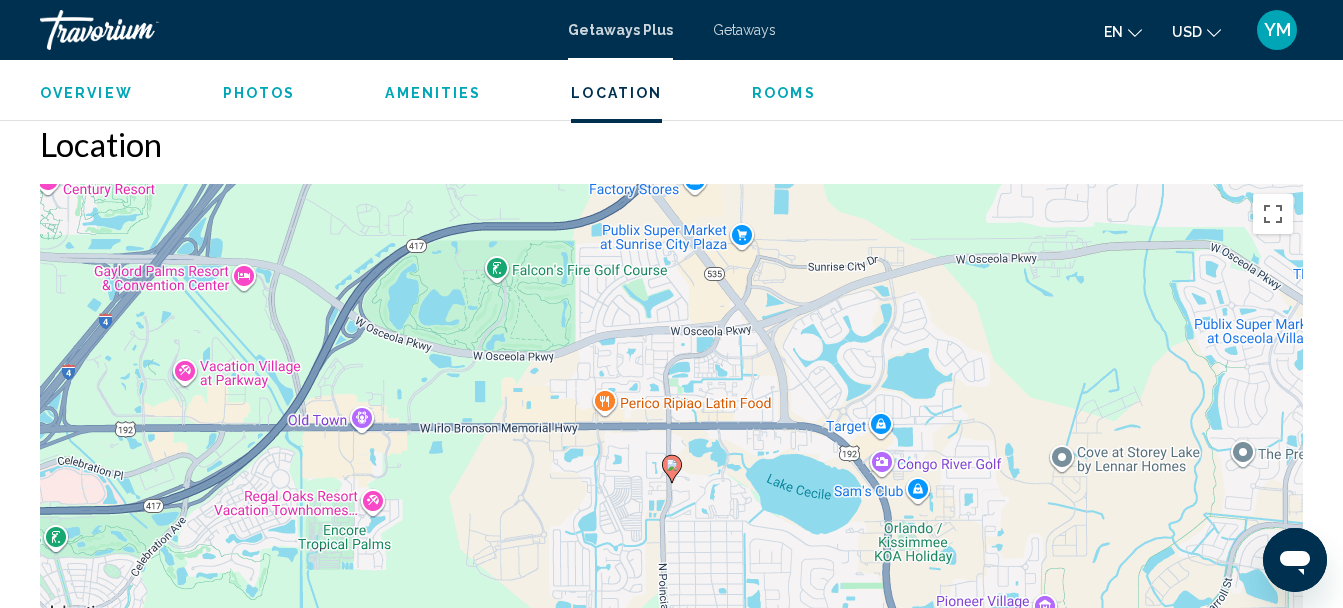 click on "Rooms" at bounding box center [784, 93] 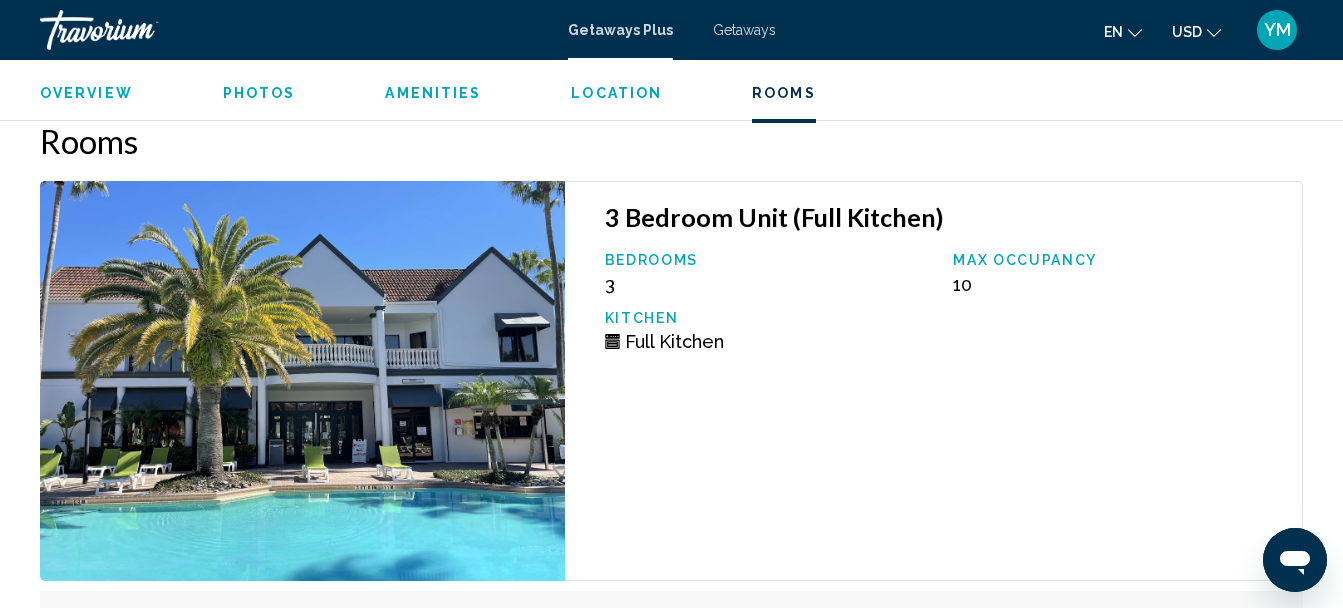scroll, scrollTop: 4074, scrollLeft: 0, axis: vertical 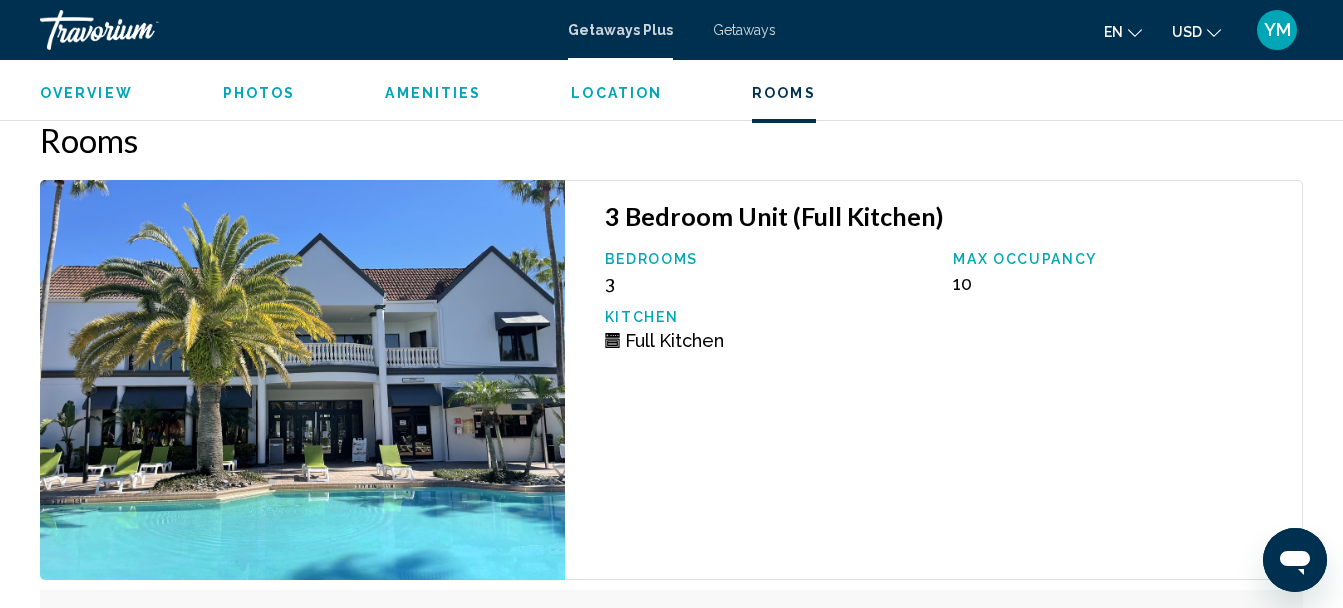 type 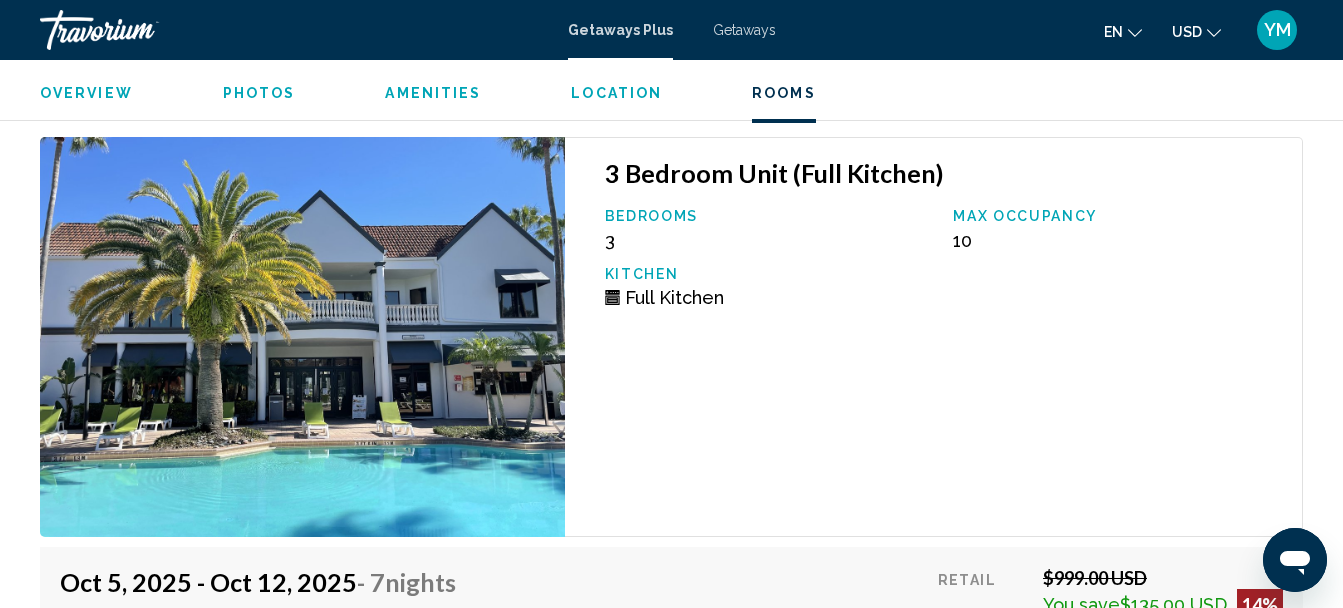 scroll, scrollTop: 4314, scrollLeft: 0, axis: vertical 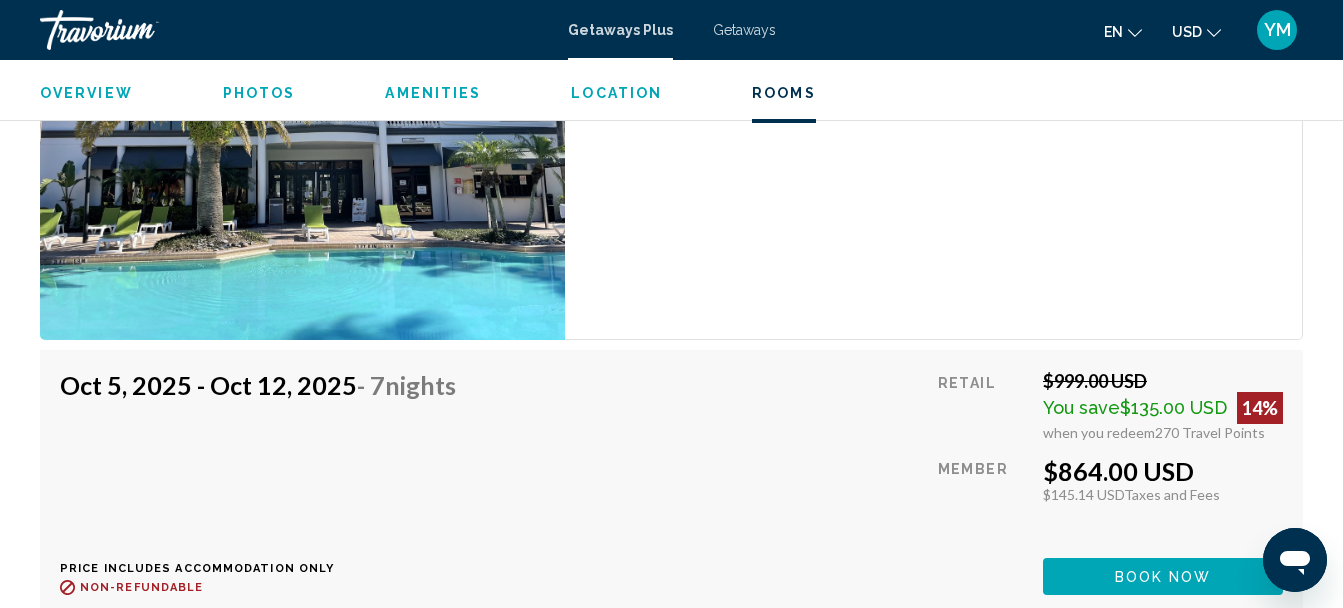 click on "Photos" at bounding box center (259, 93) 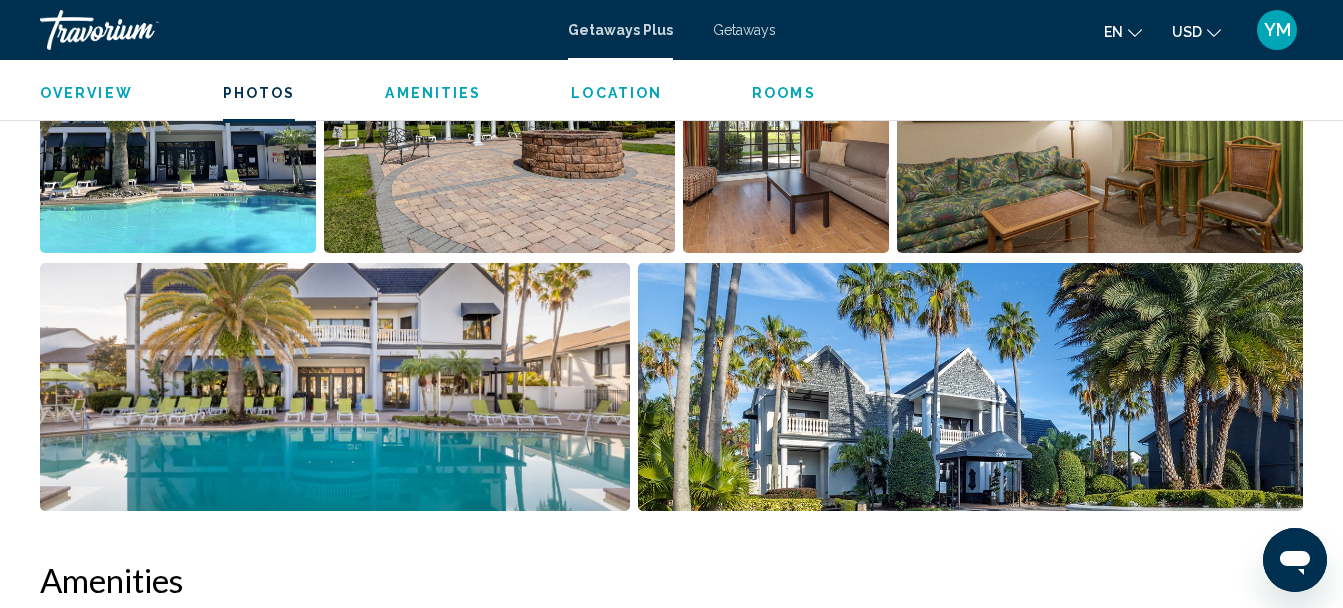scroll, scrollTop: 1274, scrollLeft: 0, axis: vertical 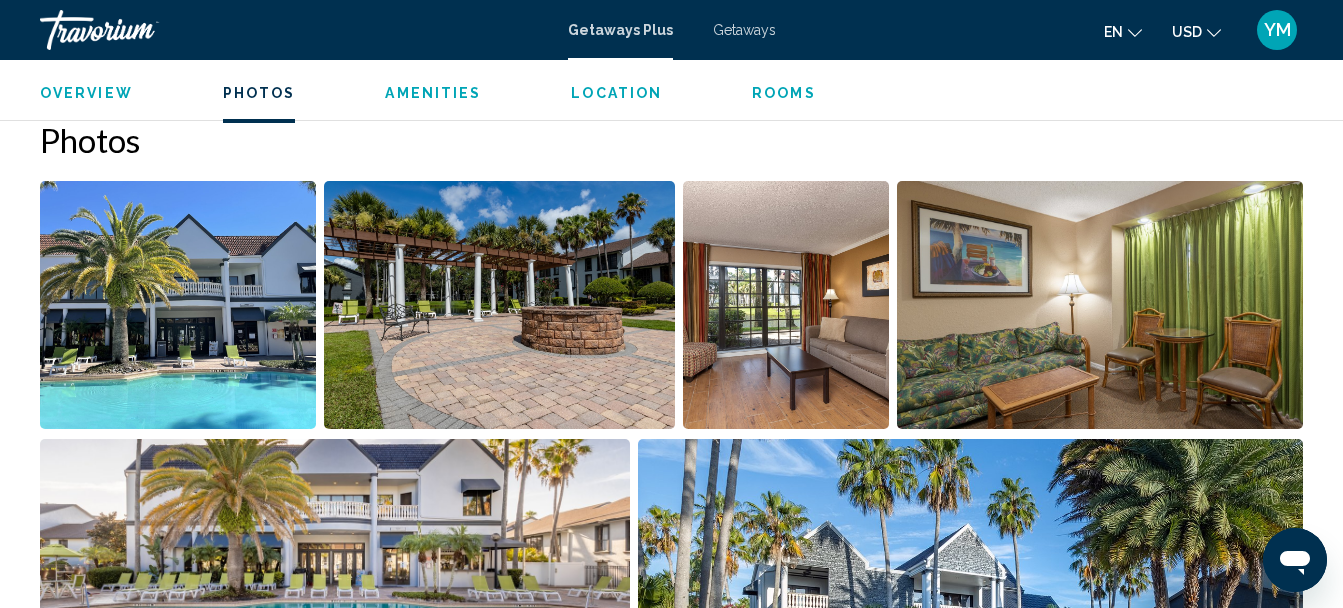 type 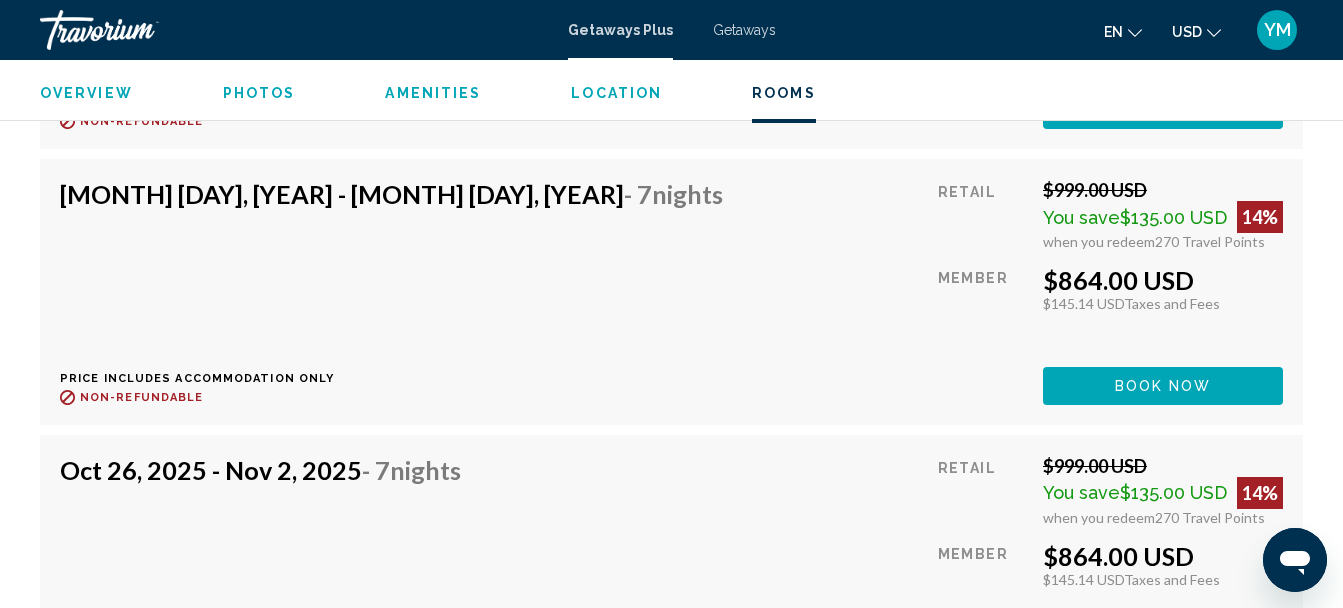 scroll, scrollTop: 5114, scrollLeft: 0, axis: vertical 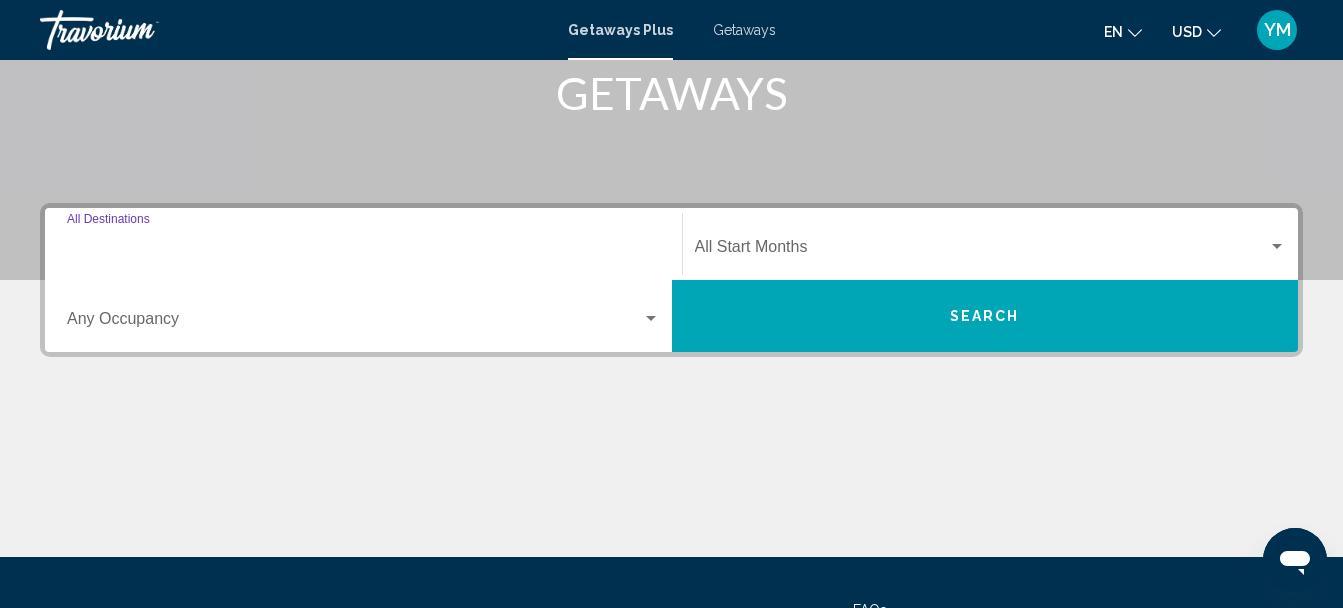 click on "Destination All Destinations" at bounding box center (363, 251) 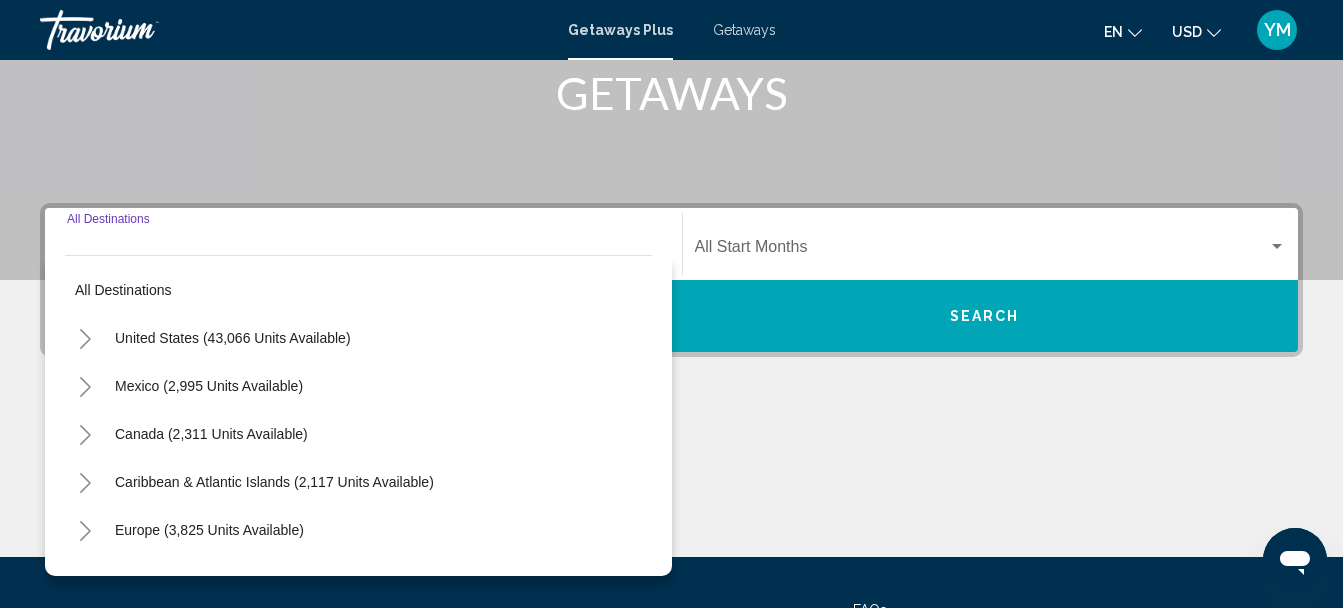 scroll, scrollTop: 458, scrollLeft: 0, axis: vertical 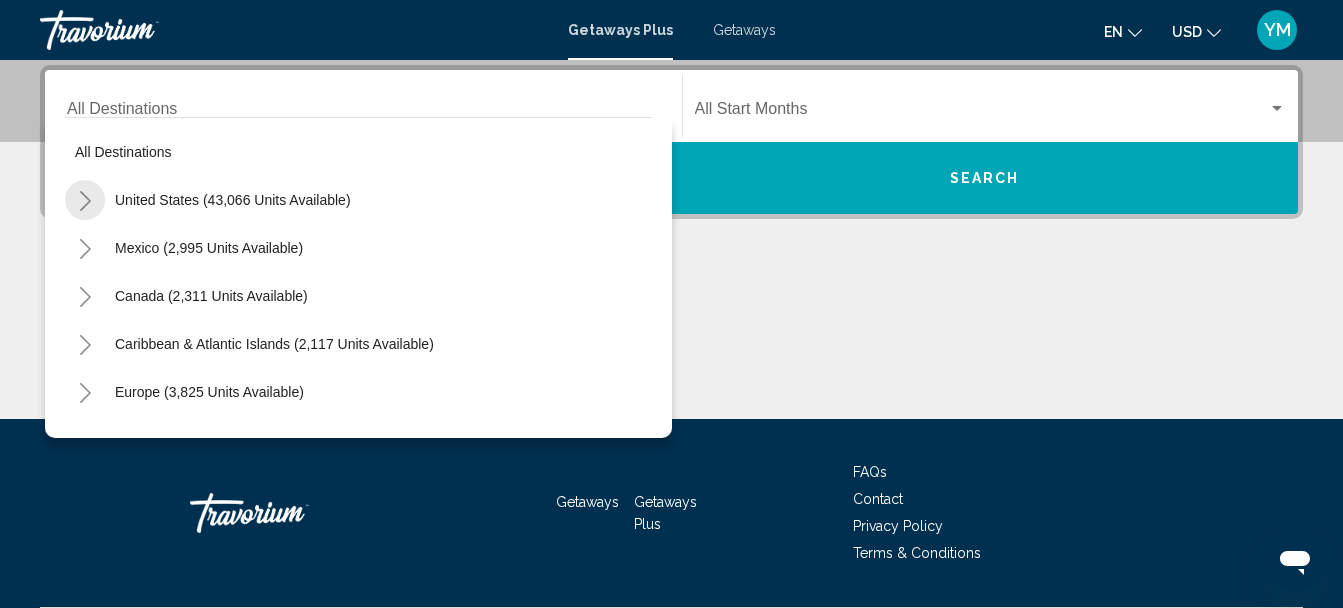 click at bounding box center (85, 201) 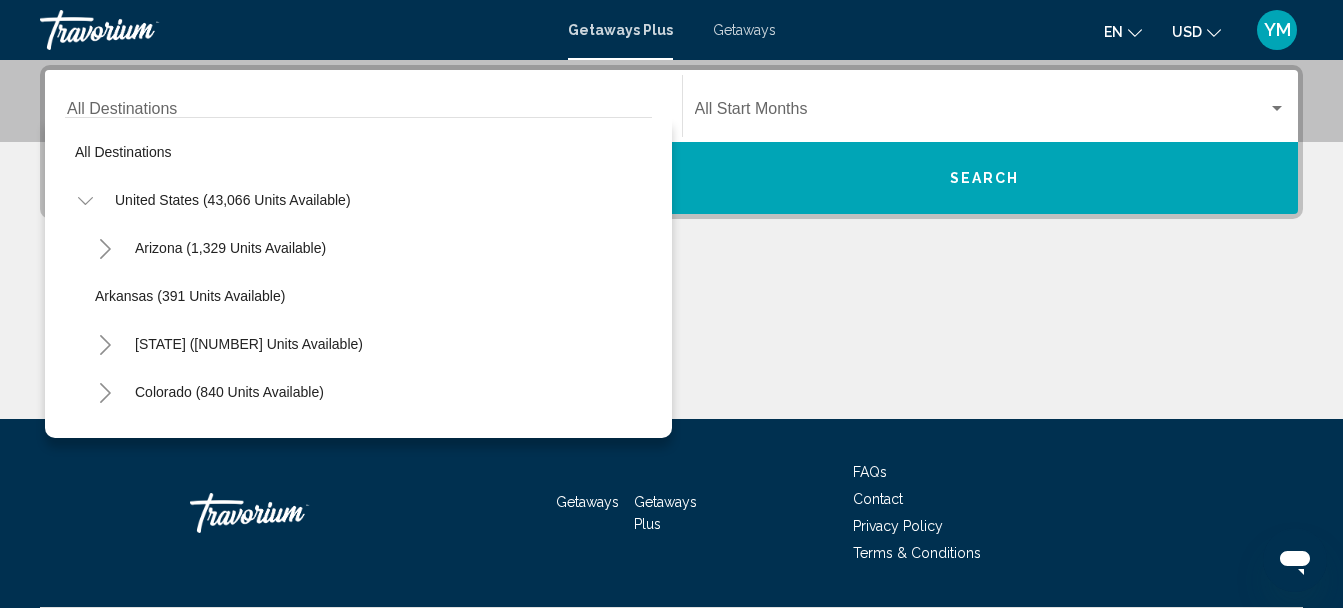 scroll, scrollTop: 271, scrollLeft: 0, axis: vertical 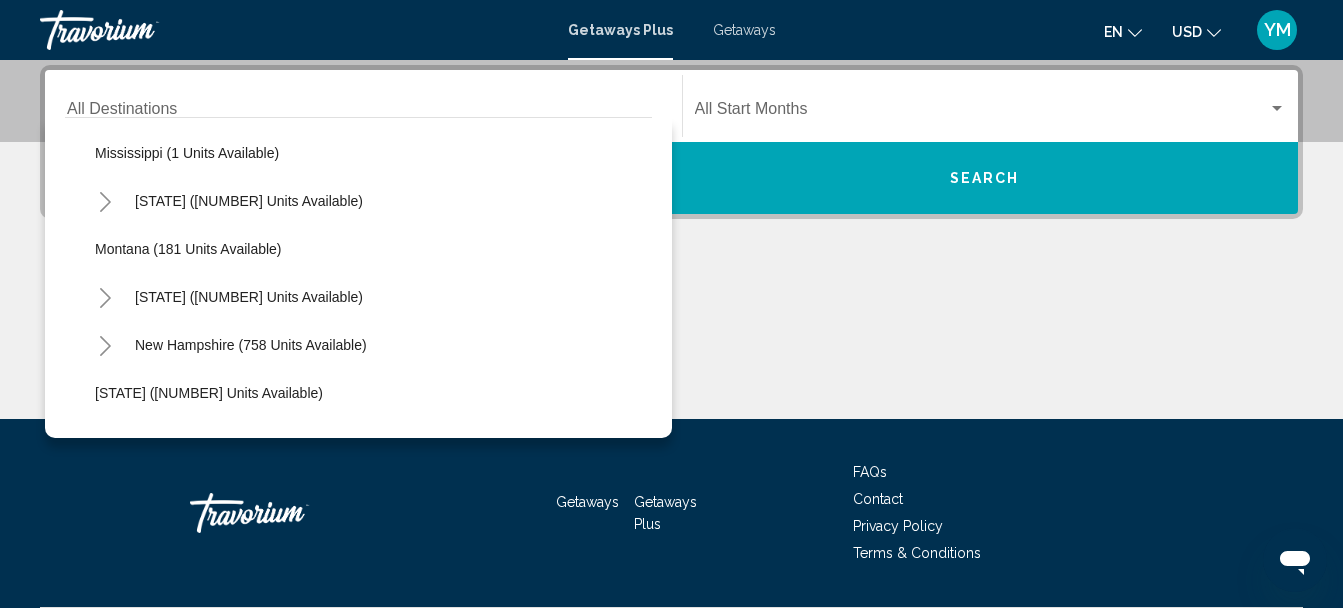 click at bounding box center [105, 298] 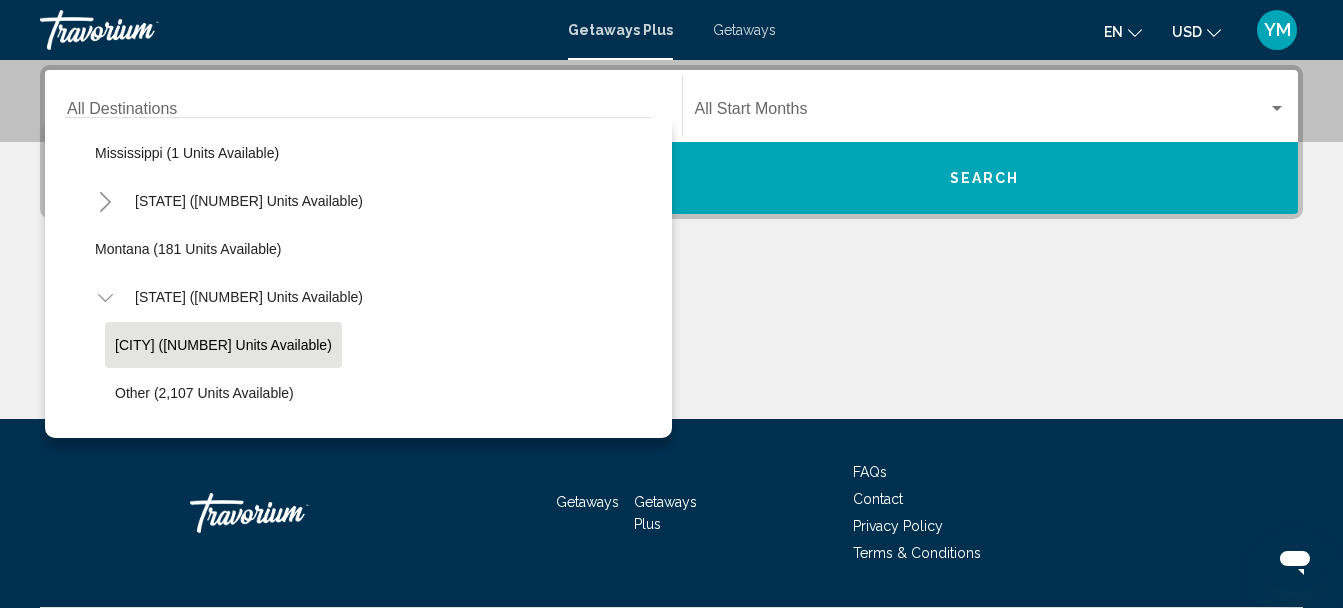 click on "Las Vegas (1,361 units available)" at bounding box center (223, 345) 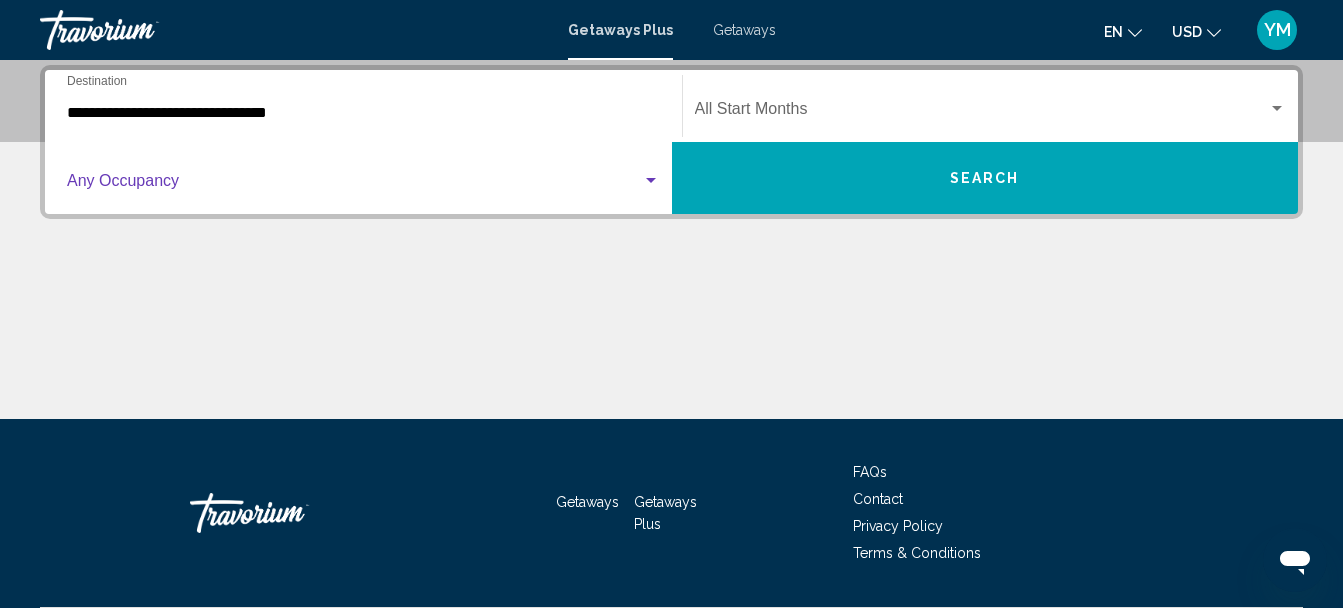click at bounding box center [651, 180] 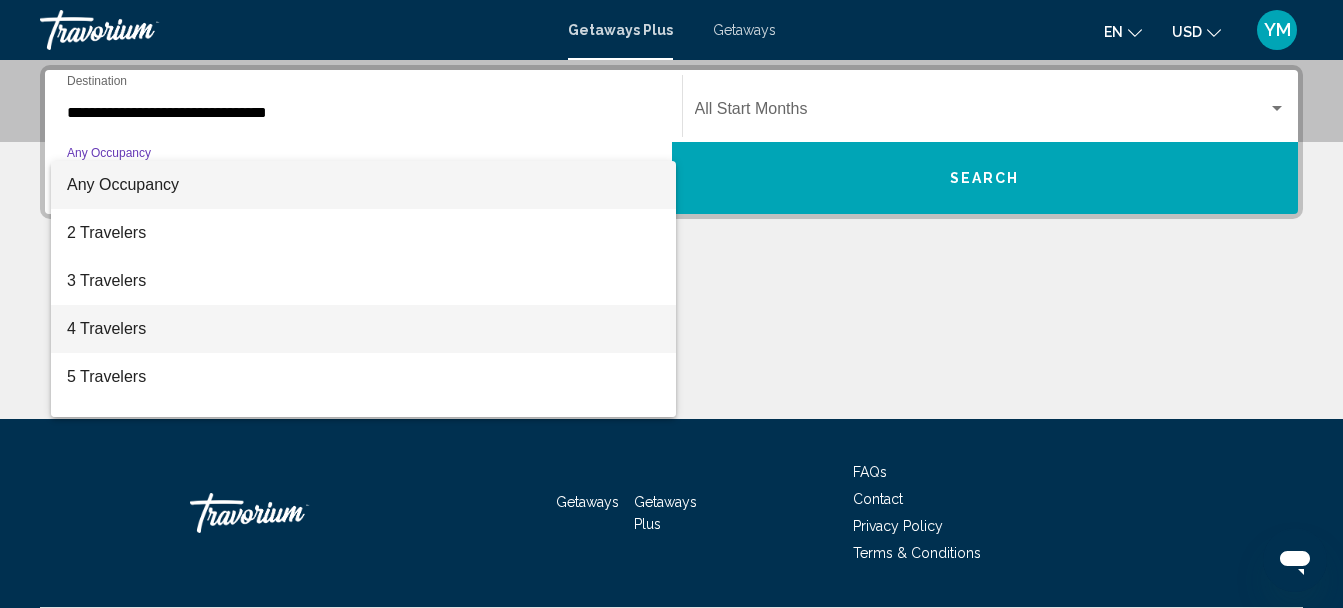 click on "4 Travelers" at bounding box center (363, 329) 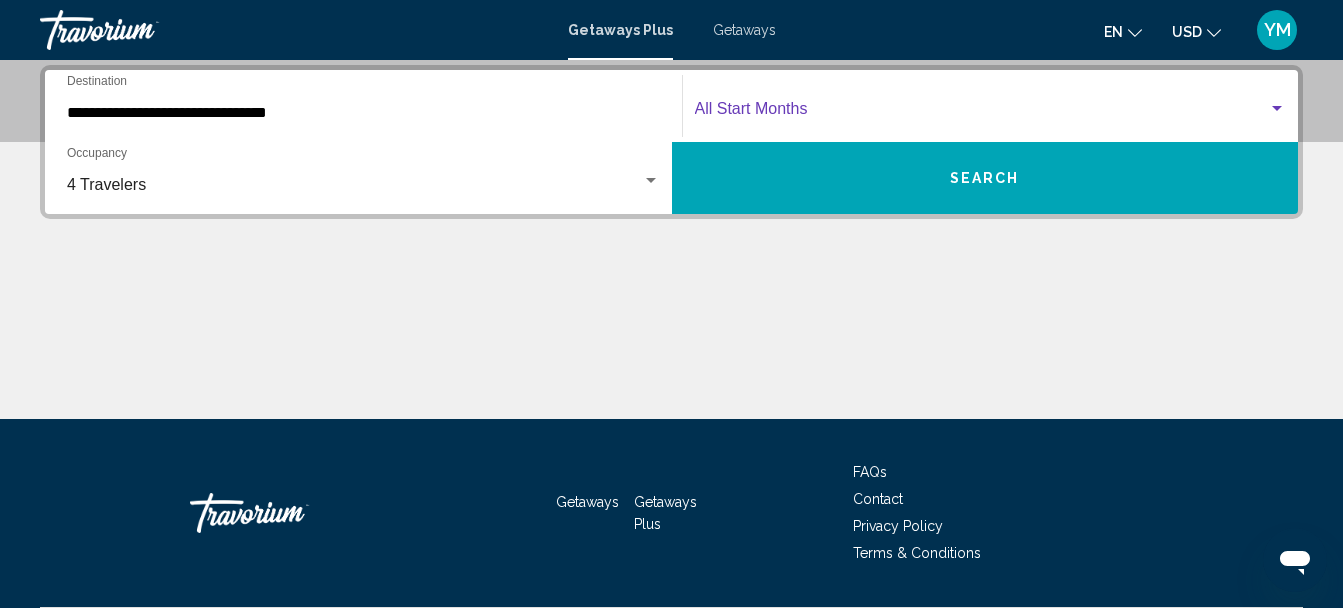 click at bounding box center [1277, 108] 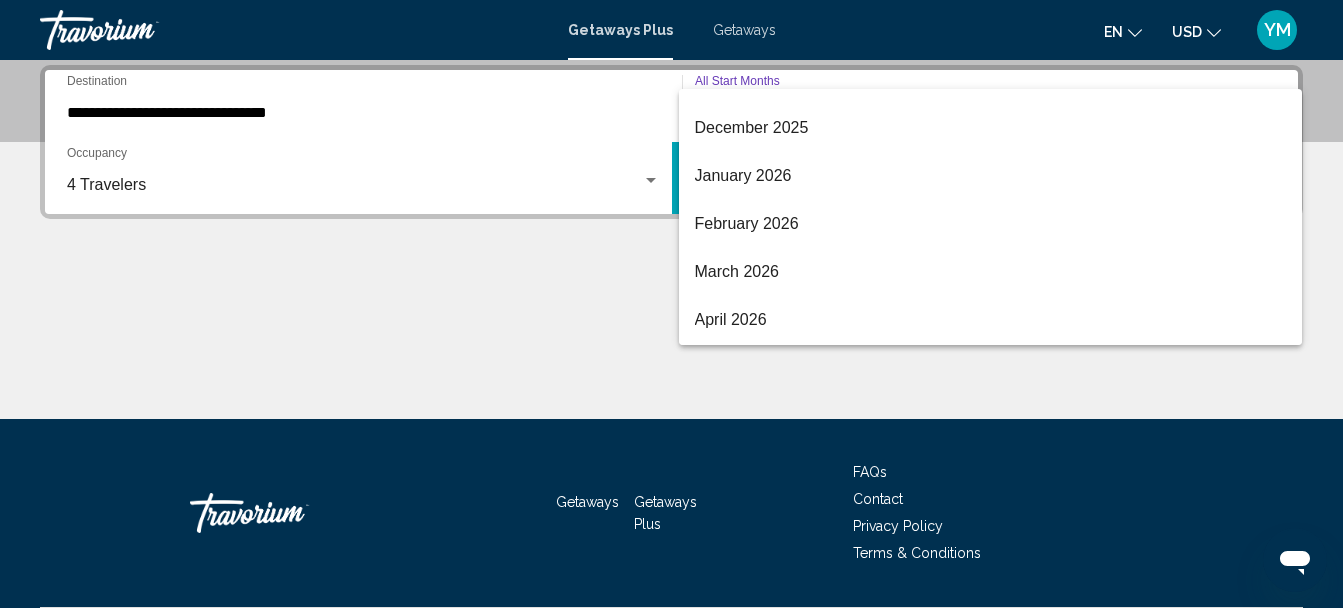 scroll, scrollTop: 344, scrollLeft: 0, axis: vertical 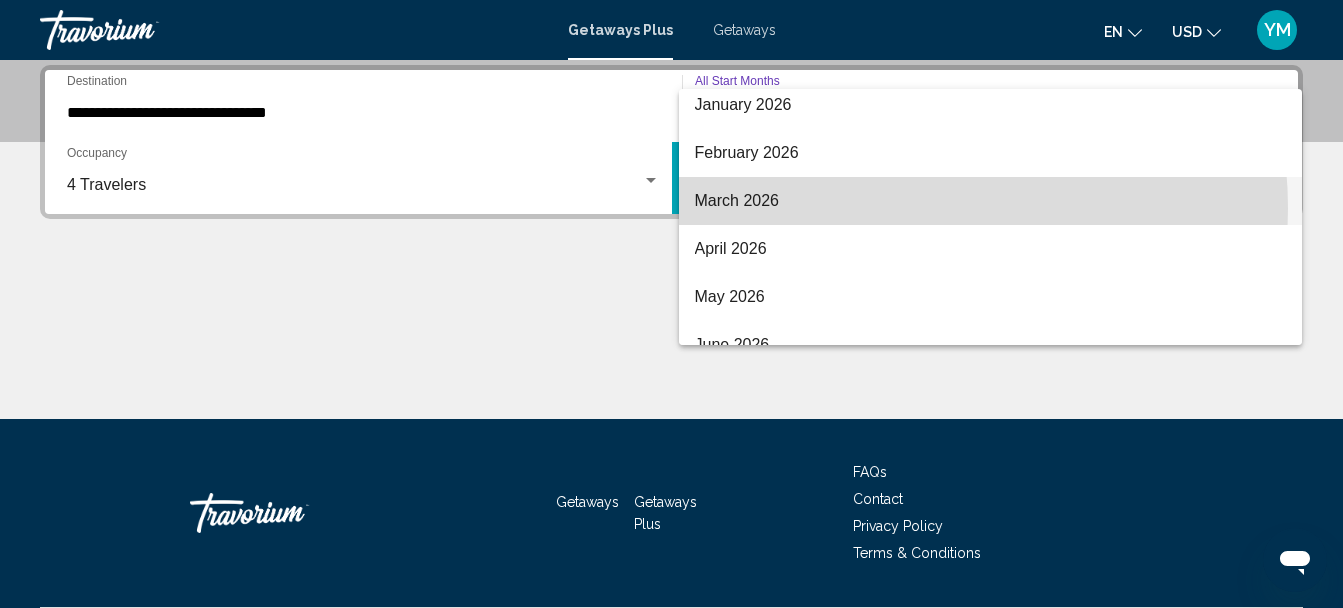 click on "March 2026" at bounding box center (991, 201) 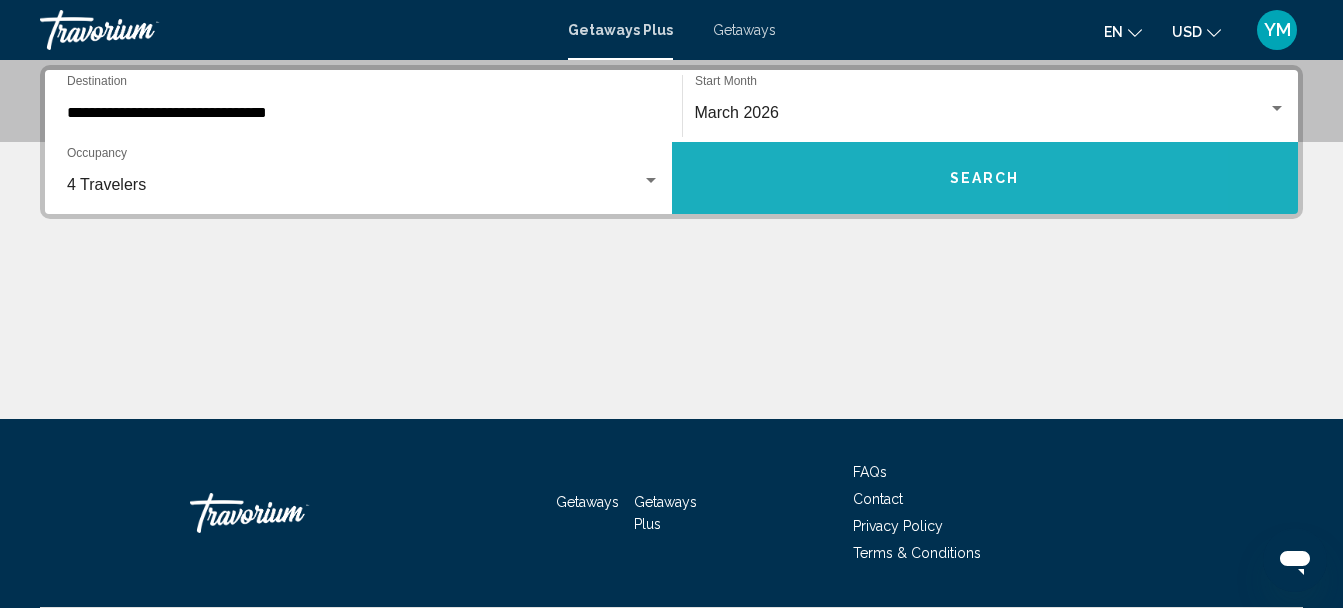 click on "Search" at bounding box center (985, 178) 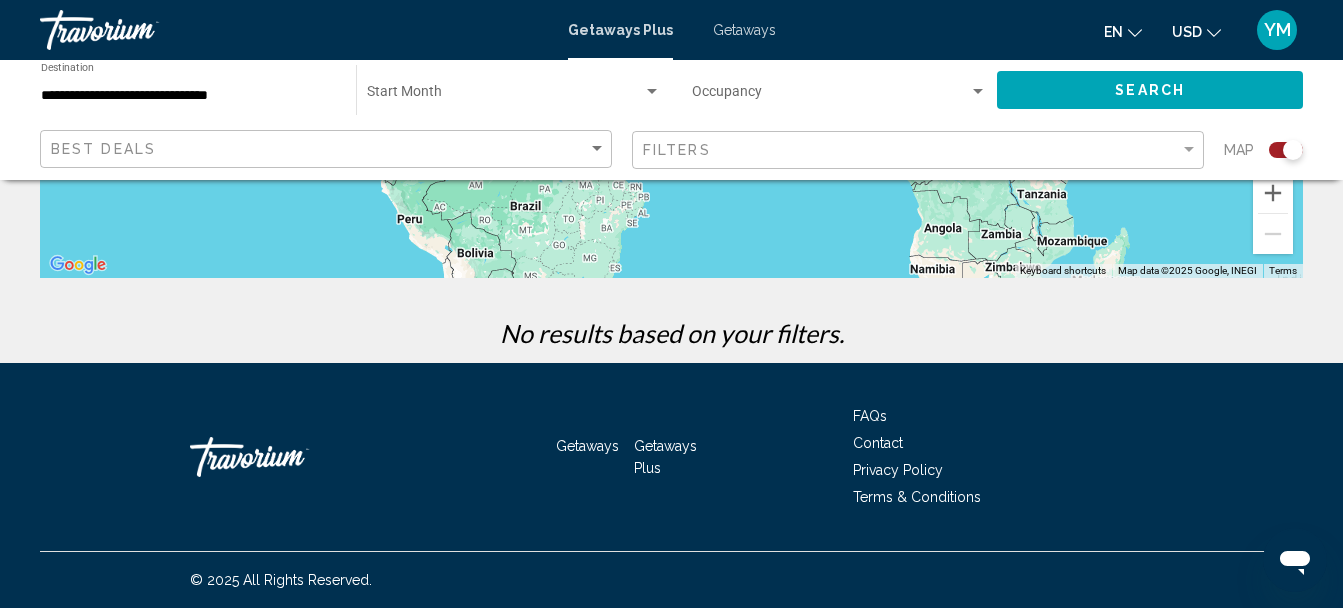 scroll, scrollTop: 0, scrollLeft: 0, axis: both 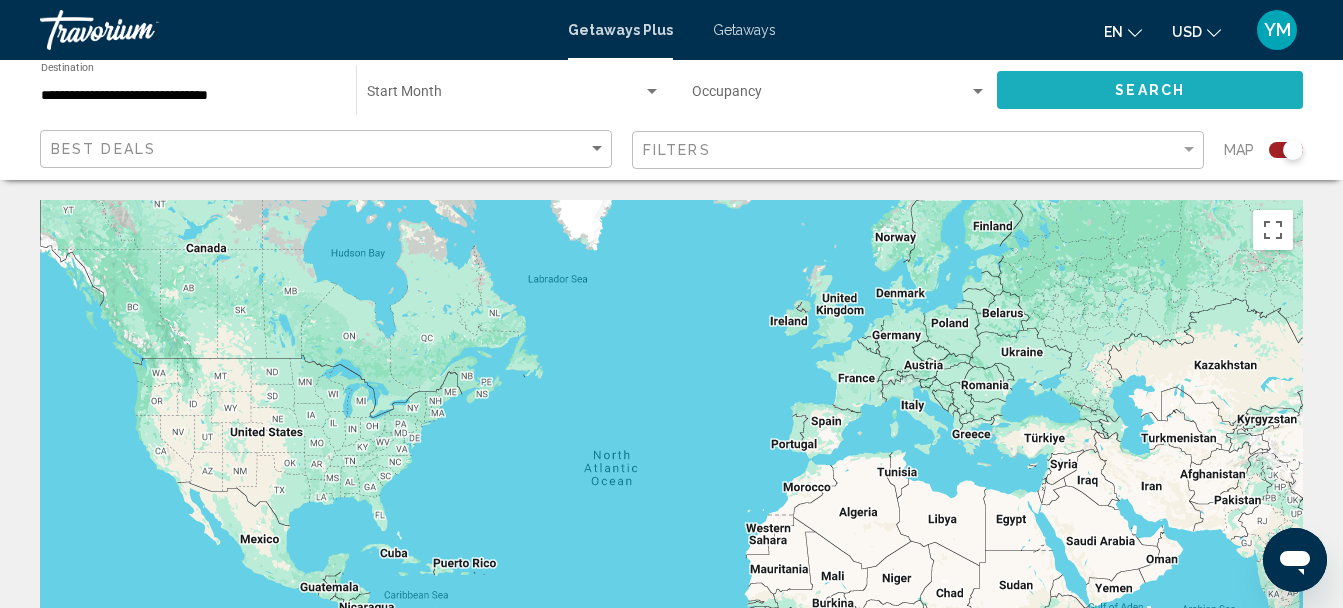 click on "Search" at bounding box center [1150, 89] 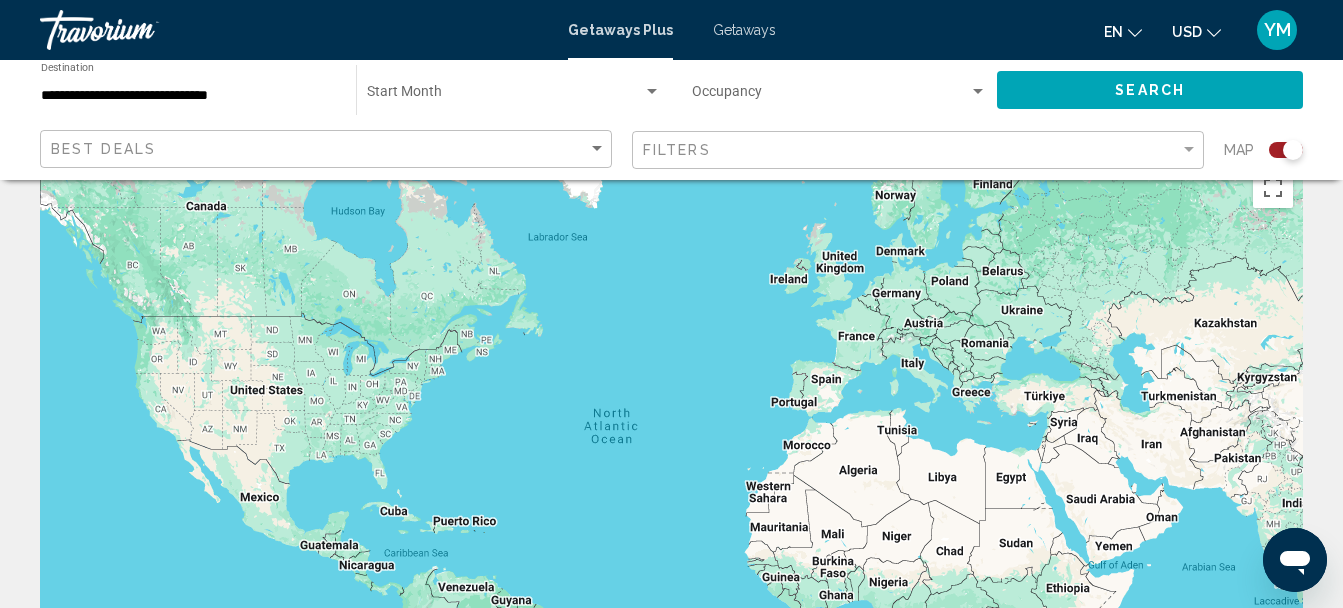 scroll, scrollTop: 0, scrollLeft: 0, axis: both 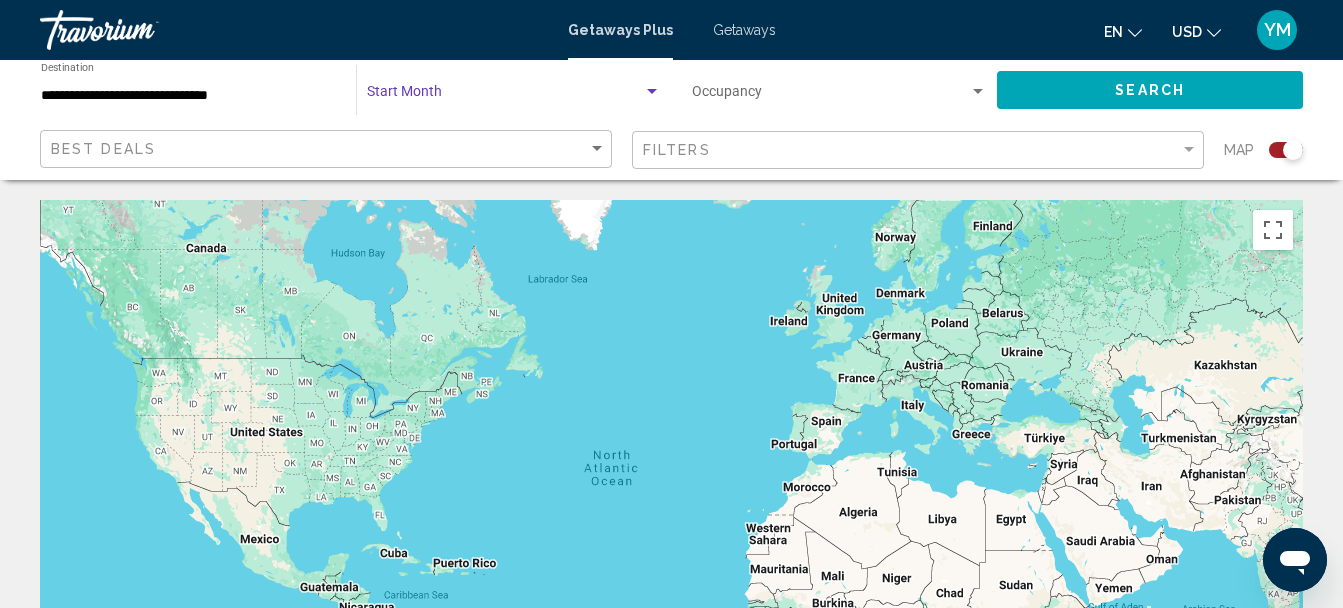 click at bounding box center [652, 91] 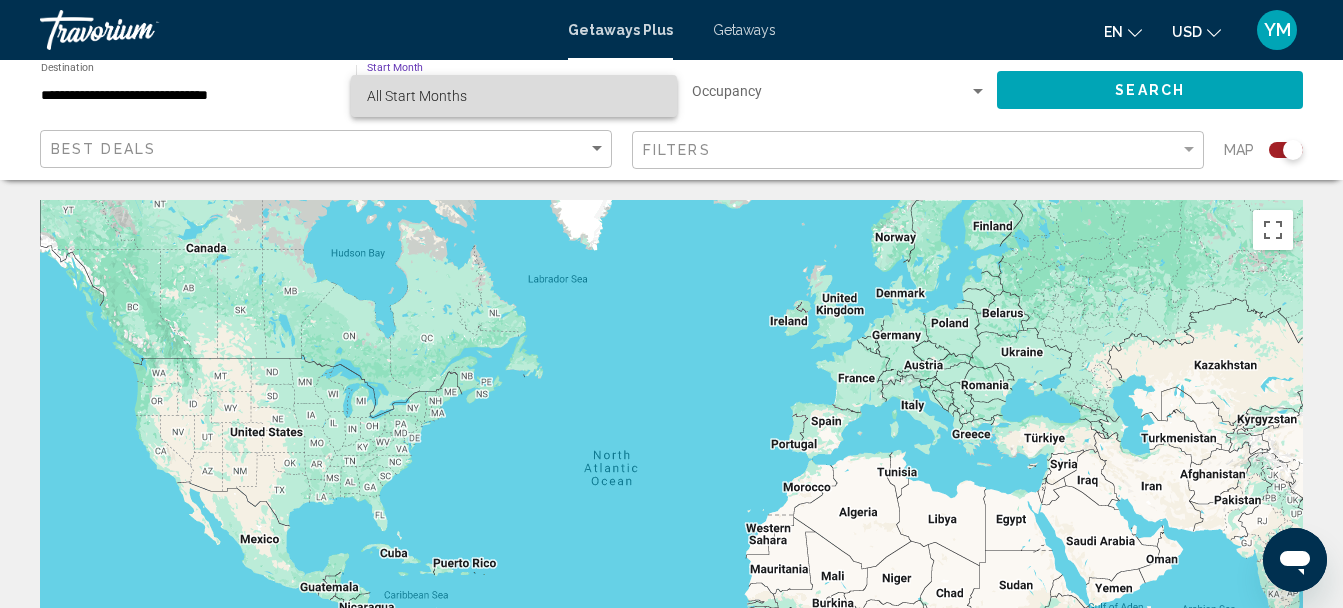 click on "All Start Months" at bounding box center (514, 96) 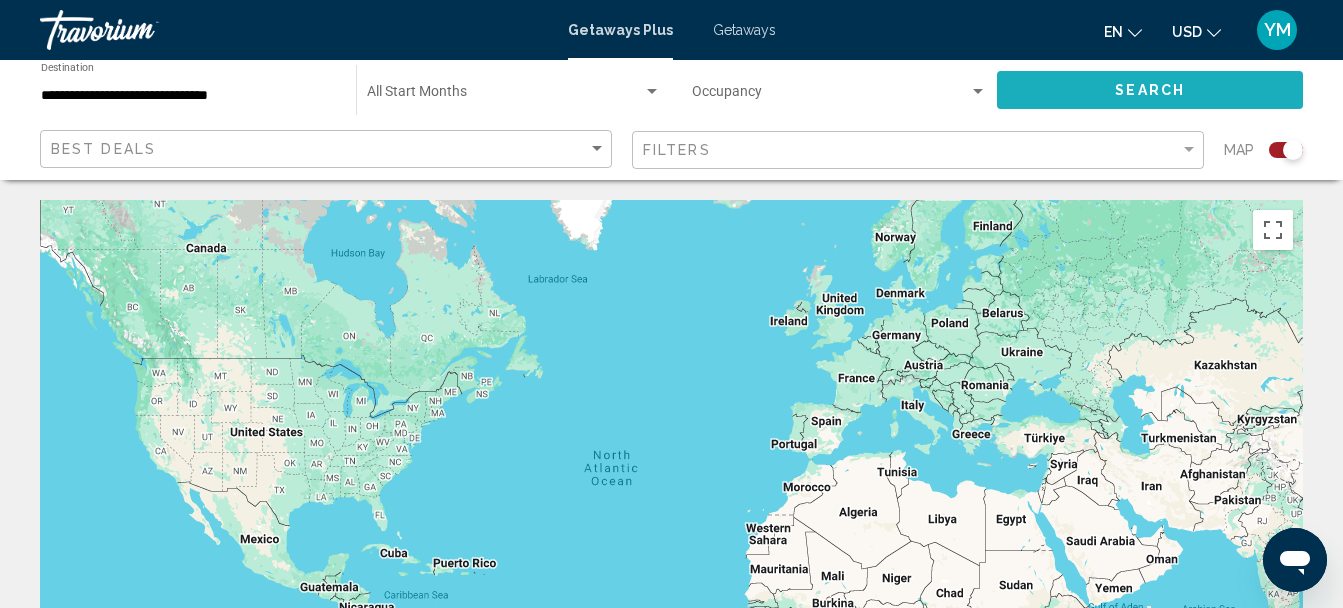 click on "Search" at bounding box center [1150, 89] 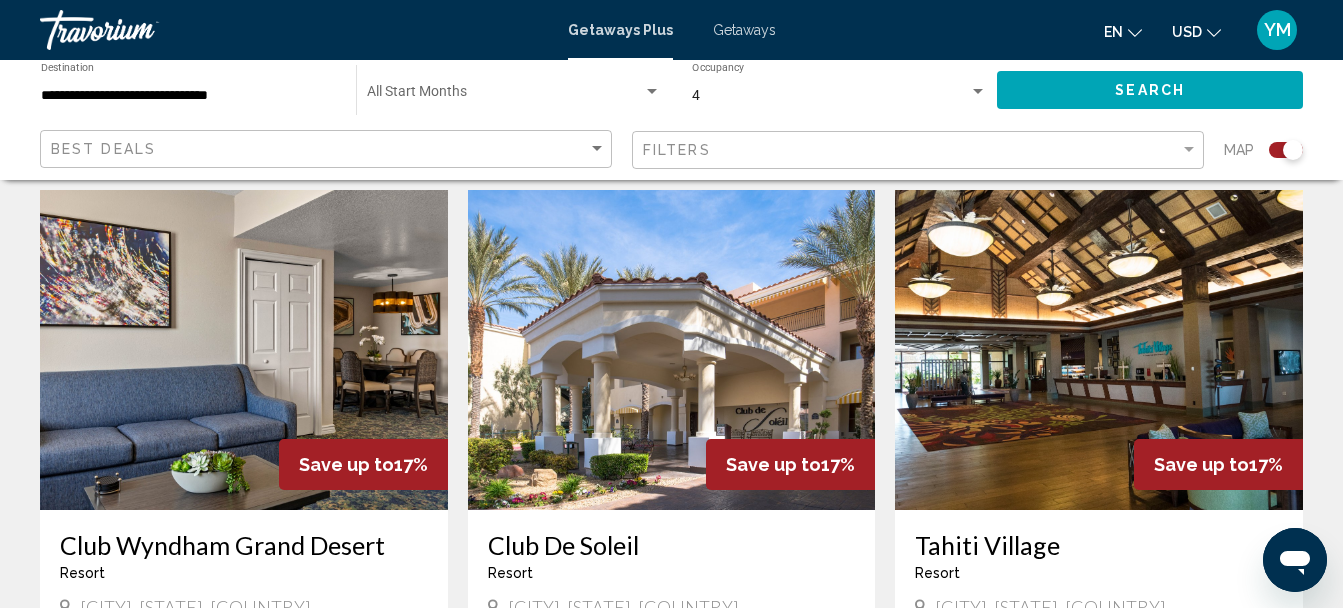 scroll, scrollTop: 2932, scrollLeft: 0, axis: vertical 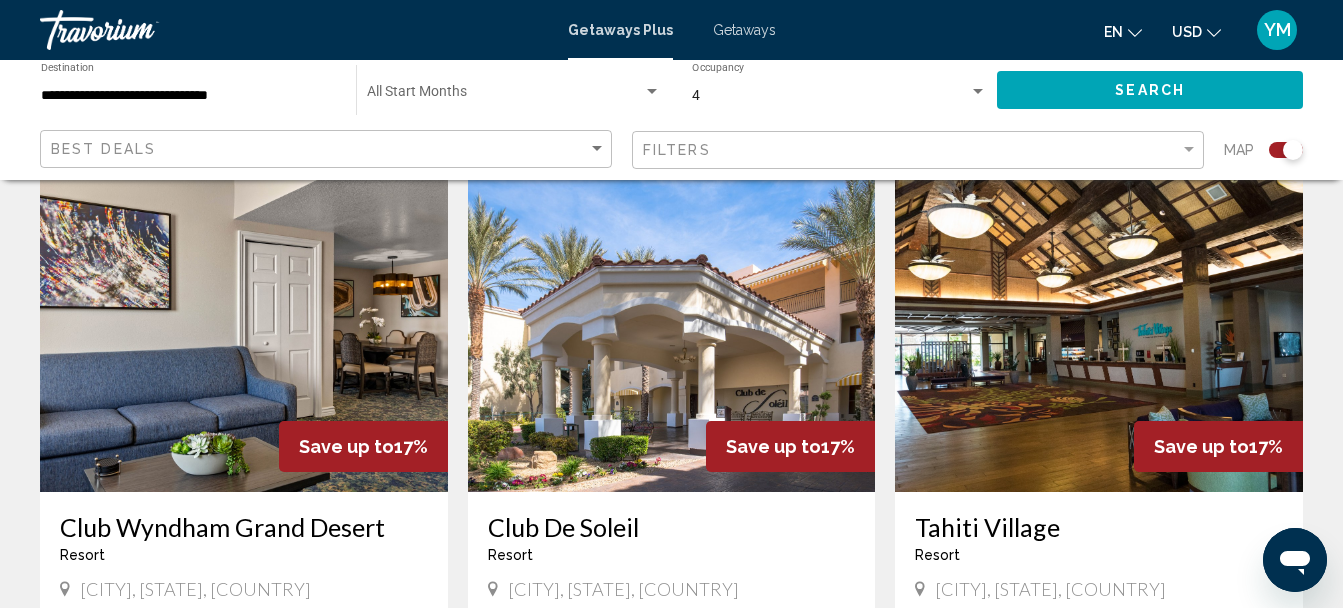 click at bounding box center (1099, 332) 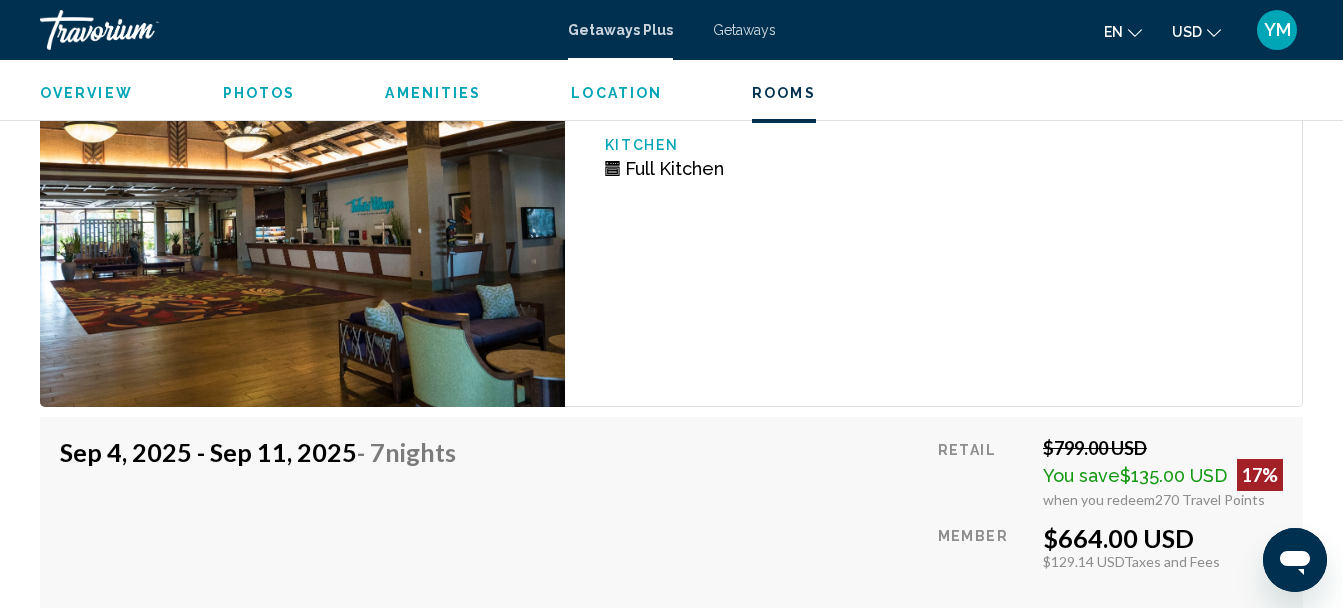 scroll, scrollTop: 3969, scrollLeft: 0, axis: vertical 